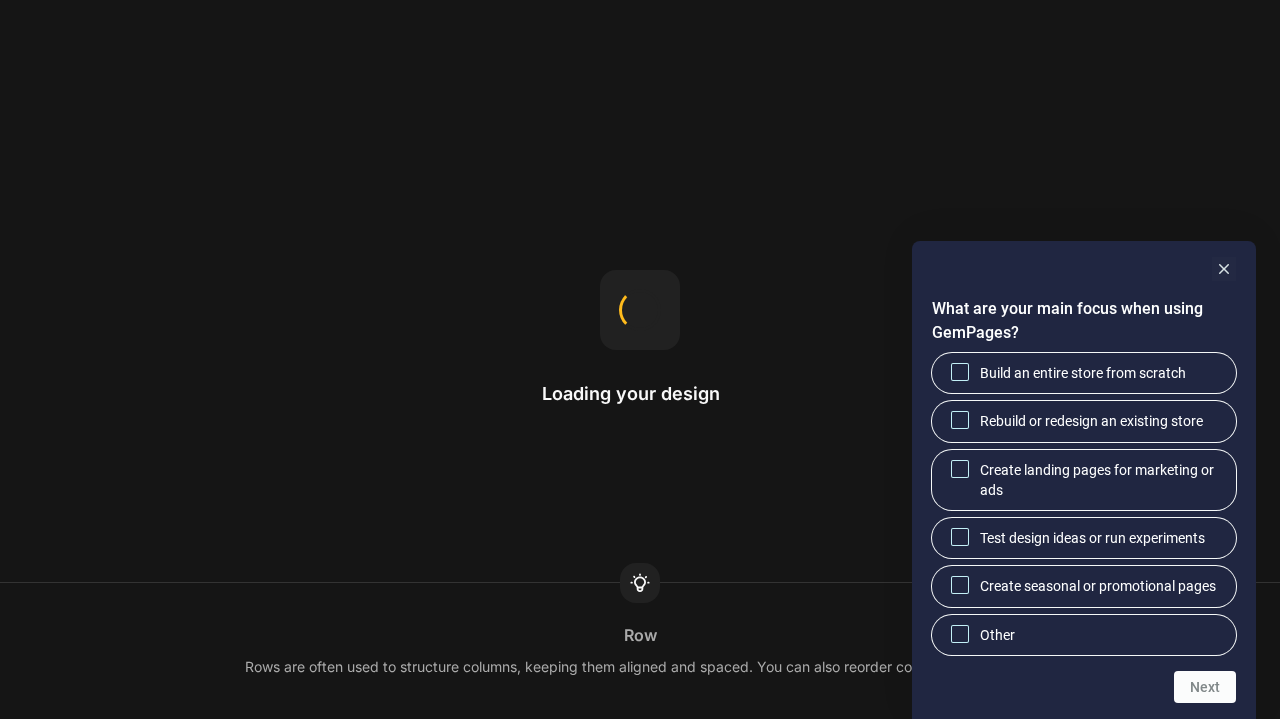 scroll, scrollTop: 0, scrollLeft: 0, axis: both 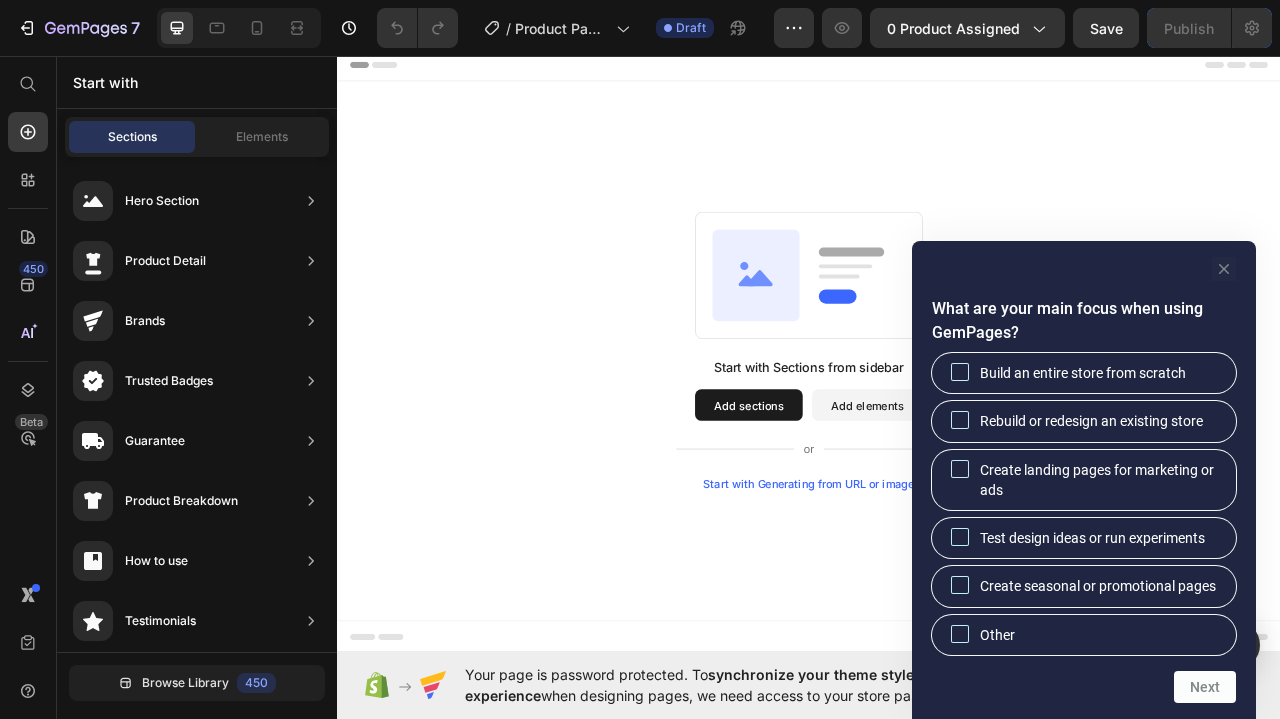 click 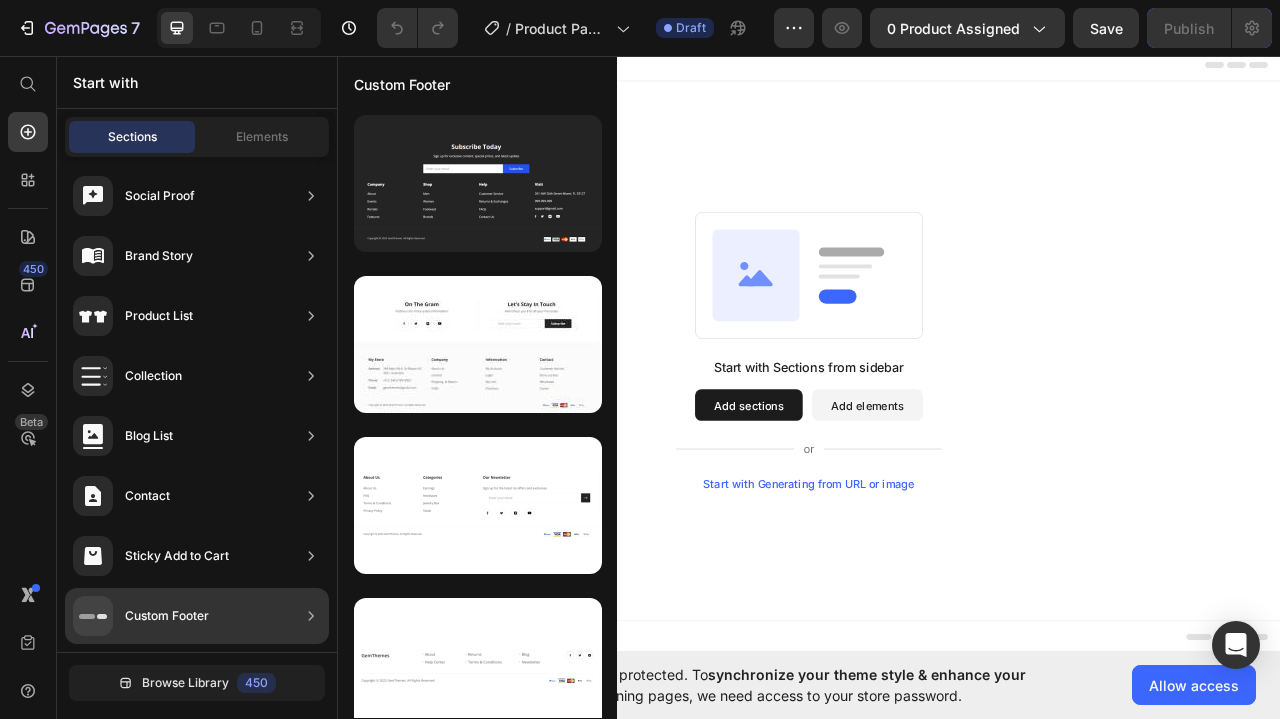 scroll, scrollTop: 0, scrollLeft: 0, axis: both 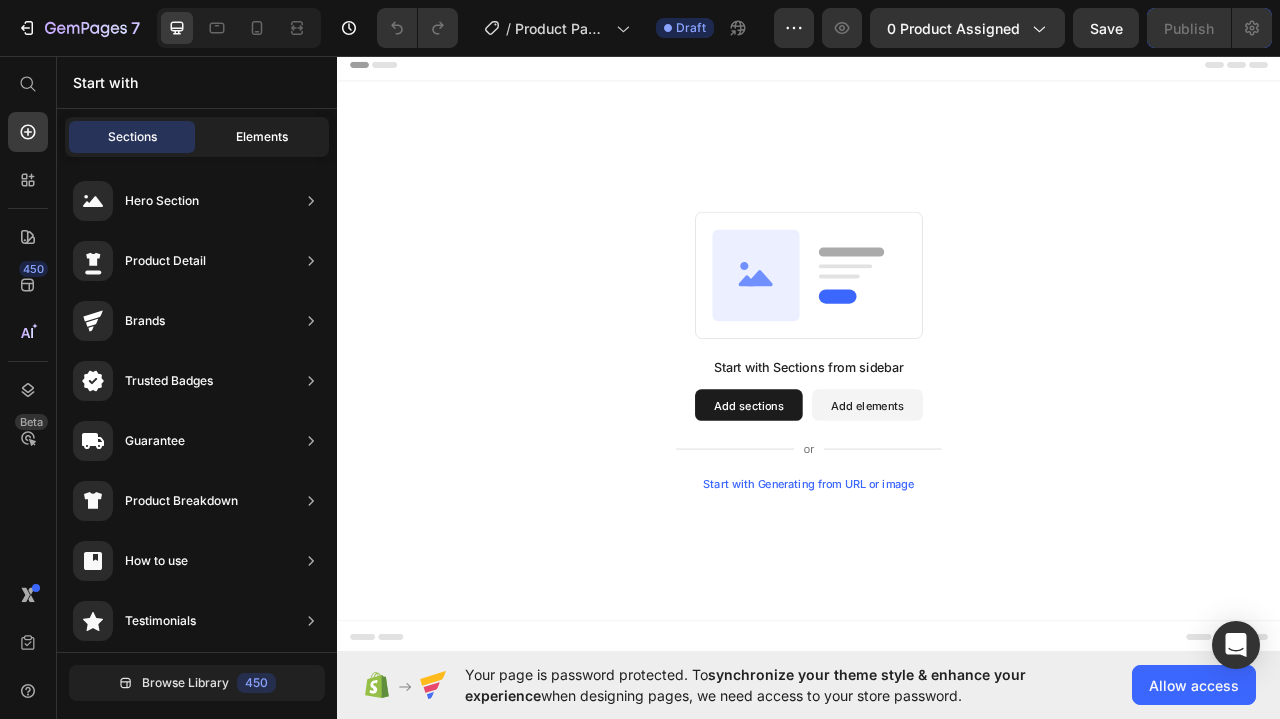 click on "Elements" 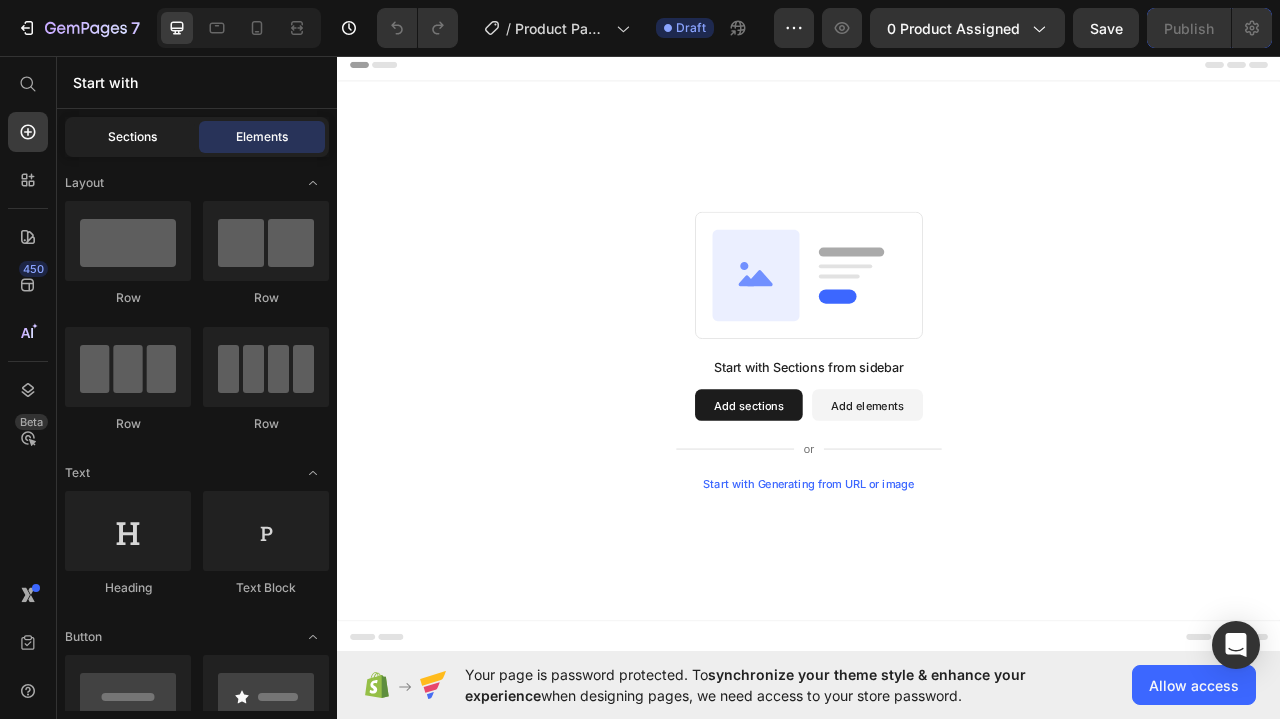 click on "Sections" 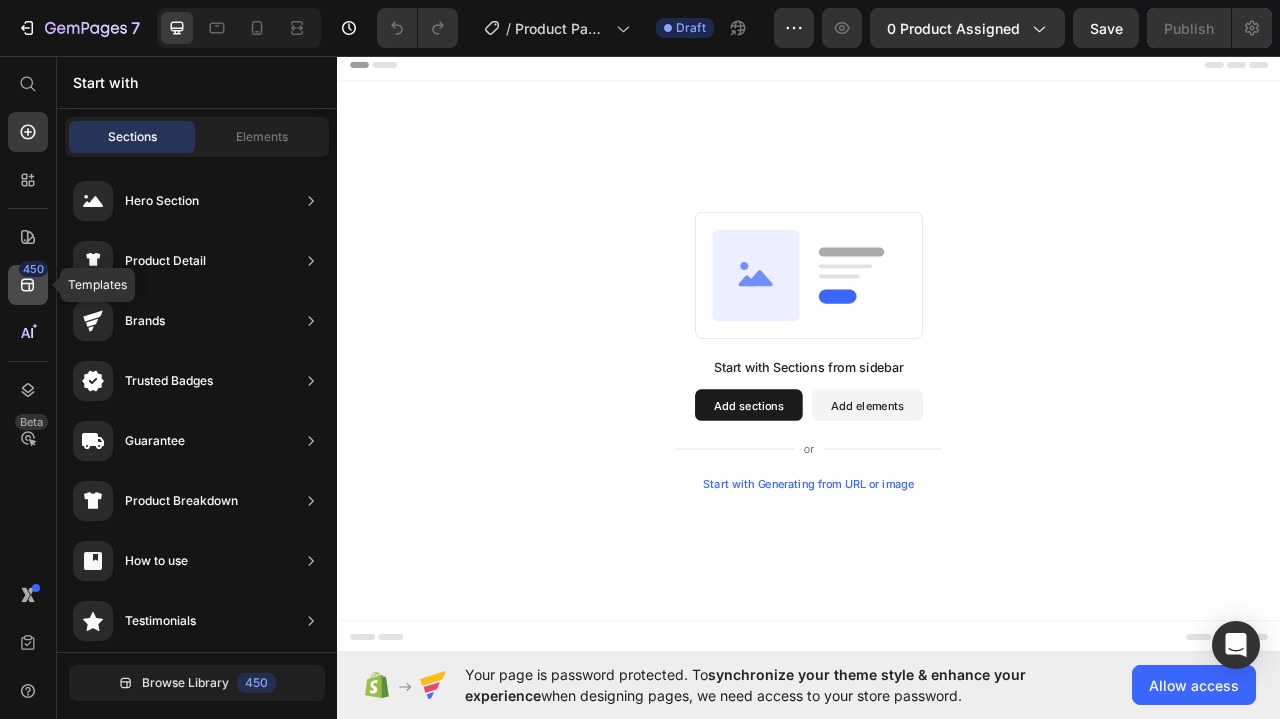 click 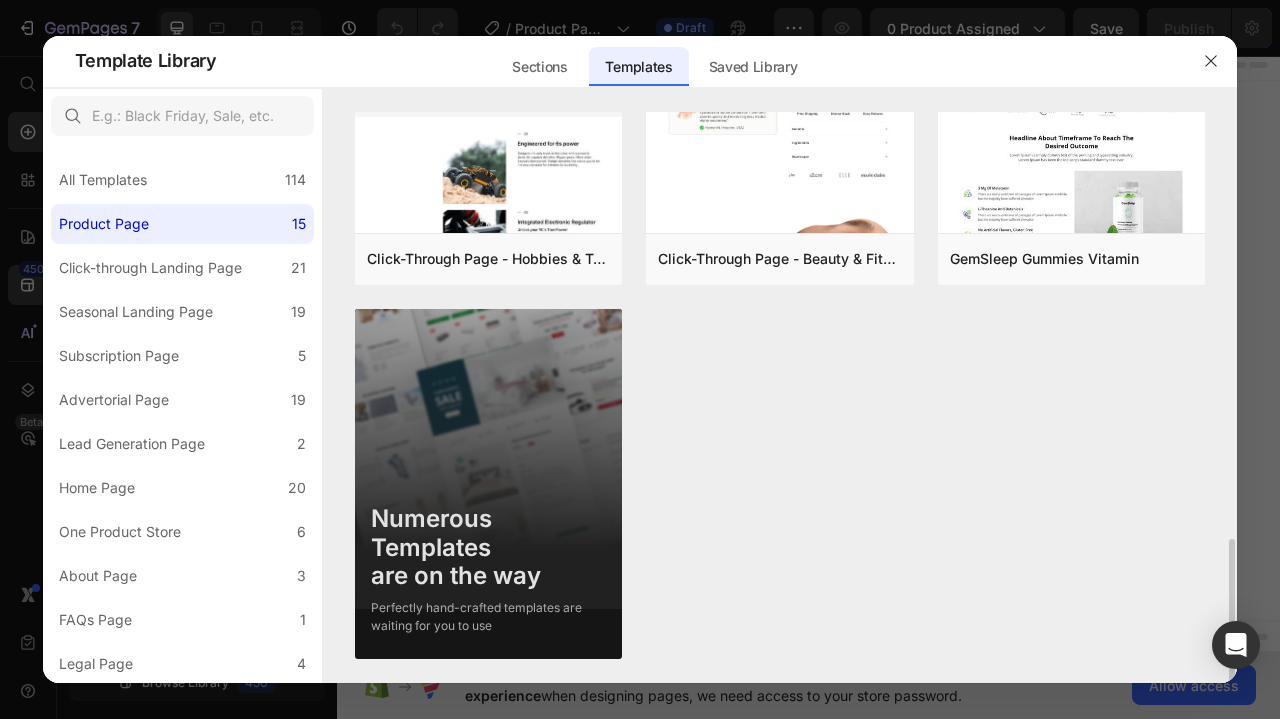 scroll, scrollTop: 1446, scrollLeft: 0, axis: vertical 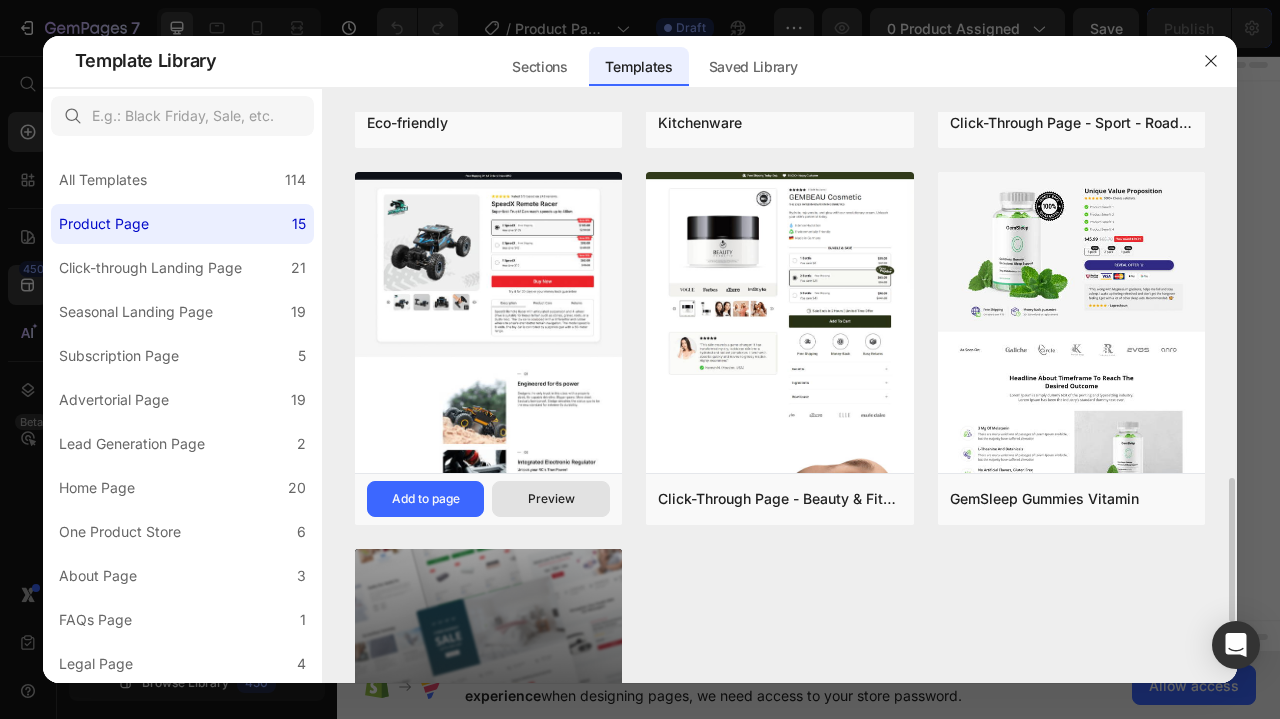 click on "Preview" at bounding box center [551, 499] 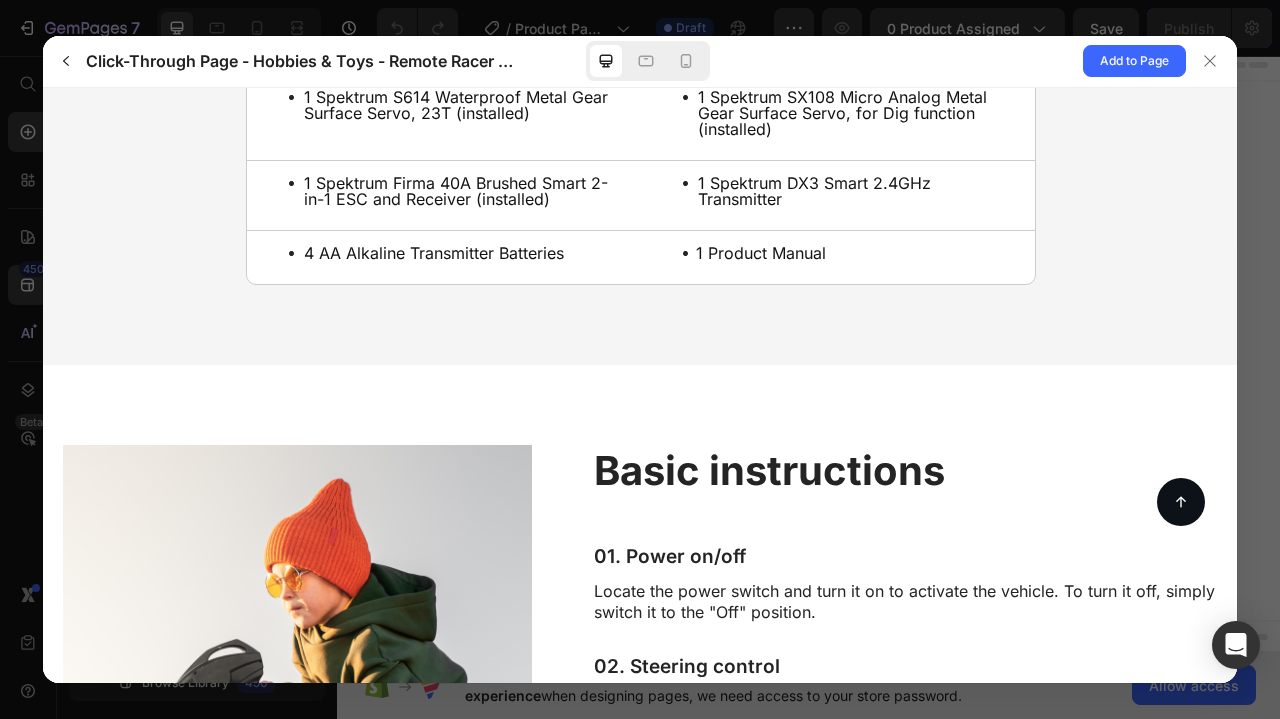 scroll, scrollTop: 3335, scrollLeft: 0, axis: vertical 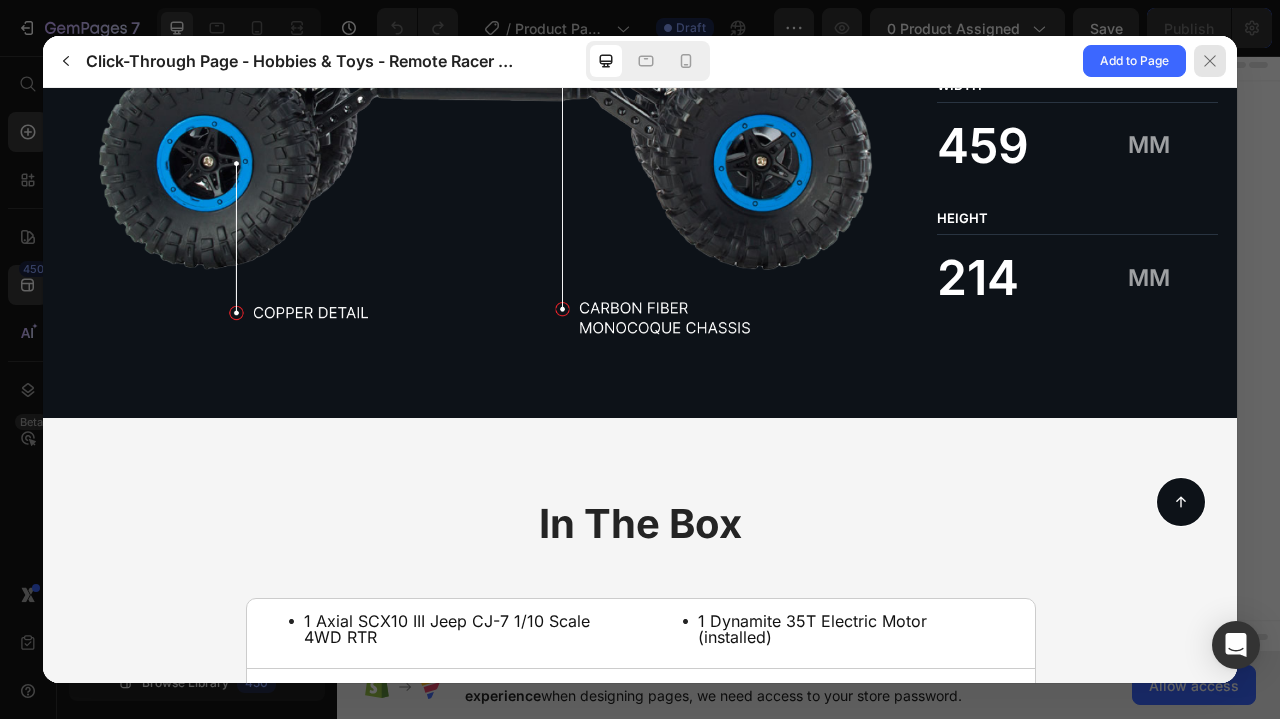 click at bounding box center [1210, 61] 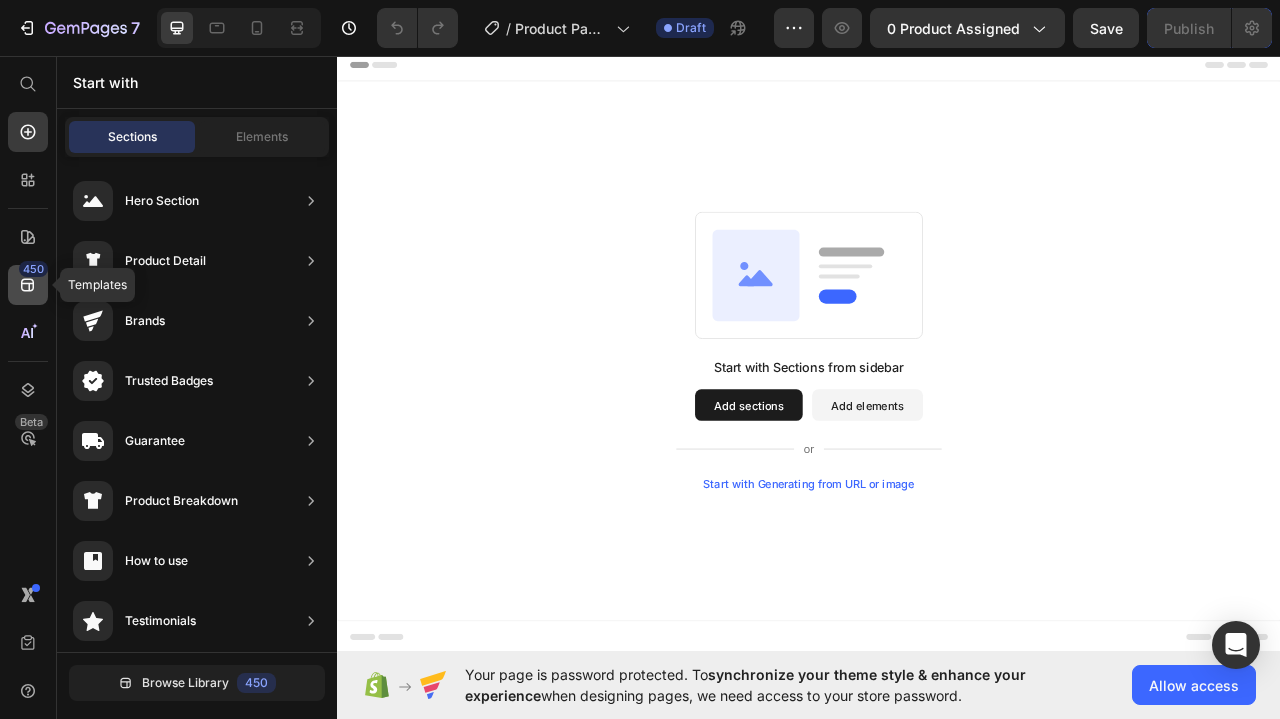 click on "450" at bounding box center [33, 269] 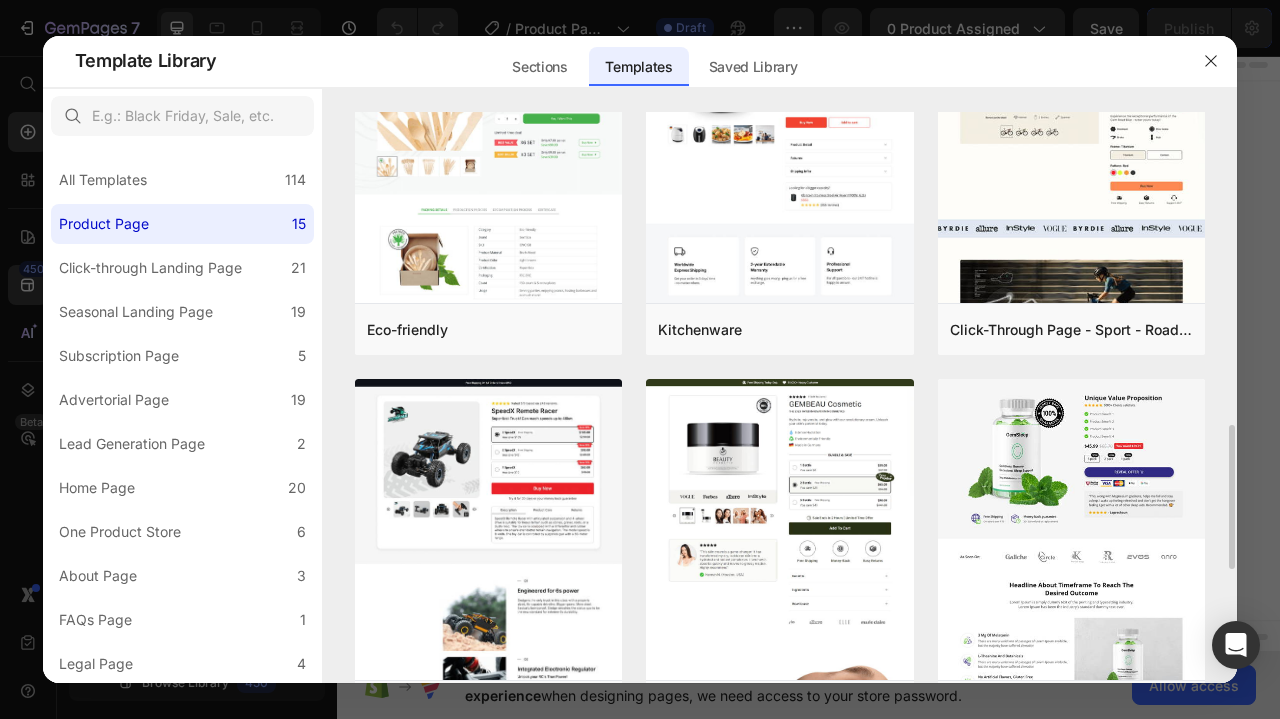 scroll, scrollTop: 1359, scrollLeft: 0, axis: vertical 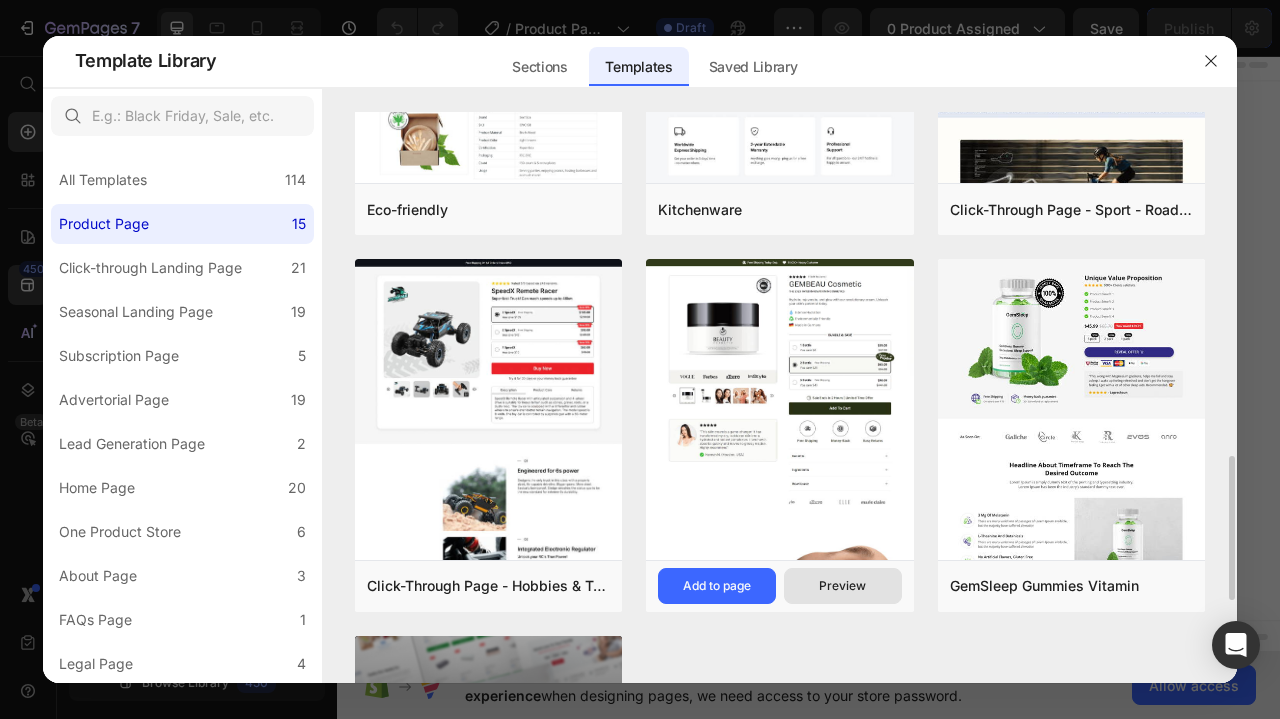 click on "Preview" at bounding box center (843, 586) 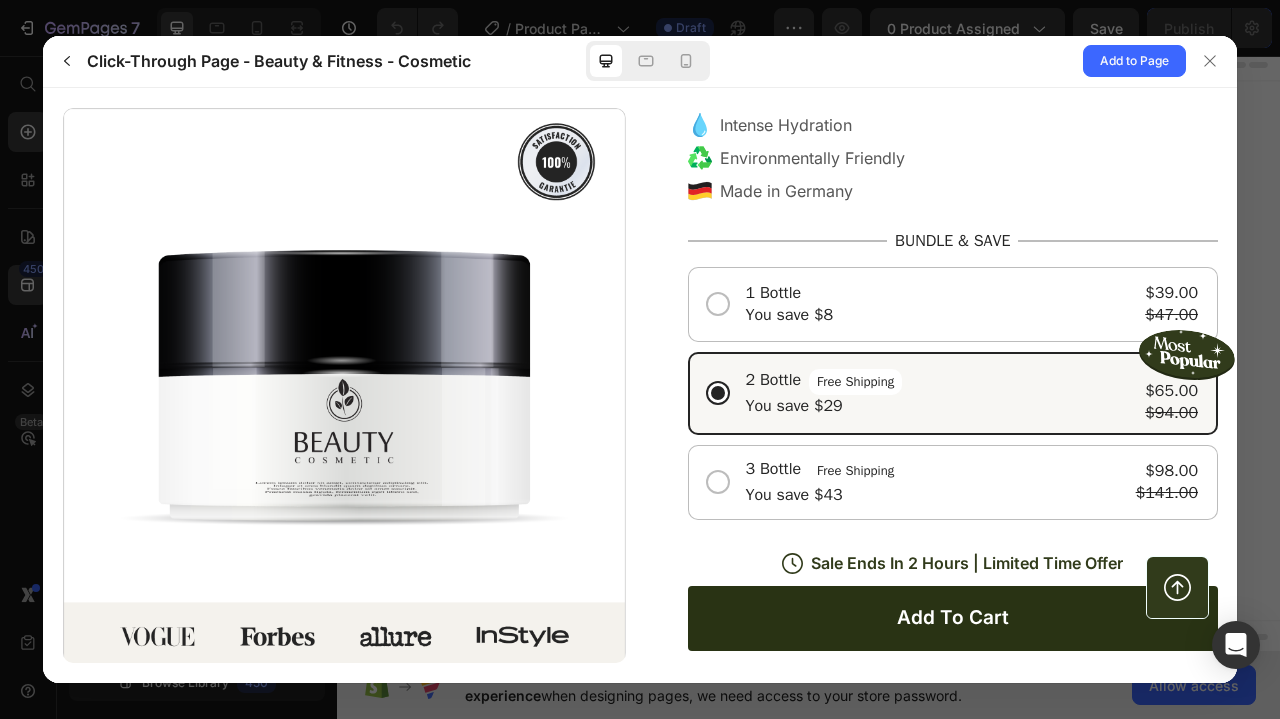 scroll, scrollTop: 0, scrollLeft: 0, axis: both 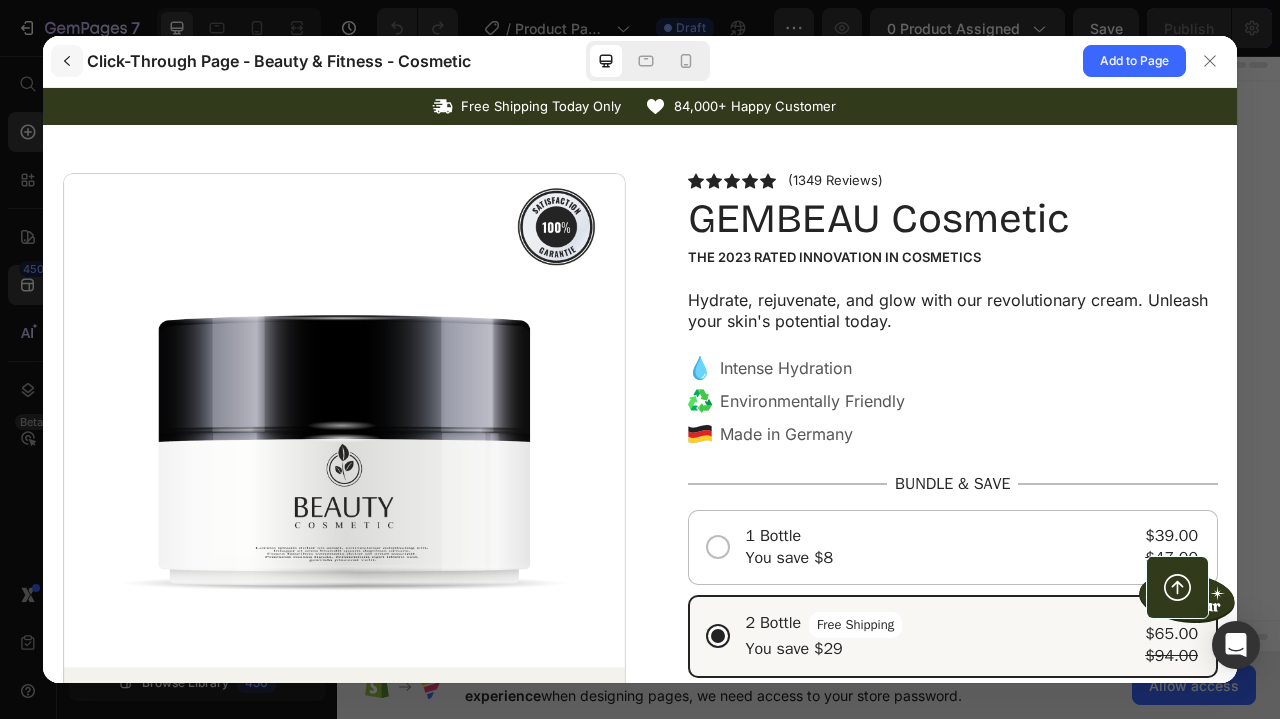 click 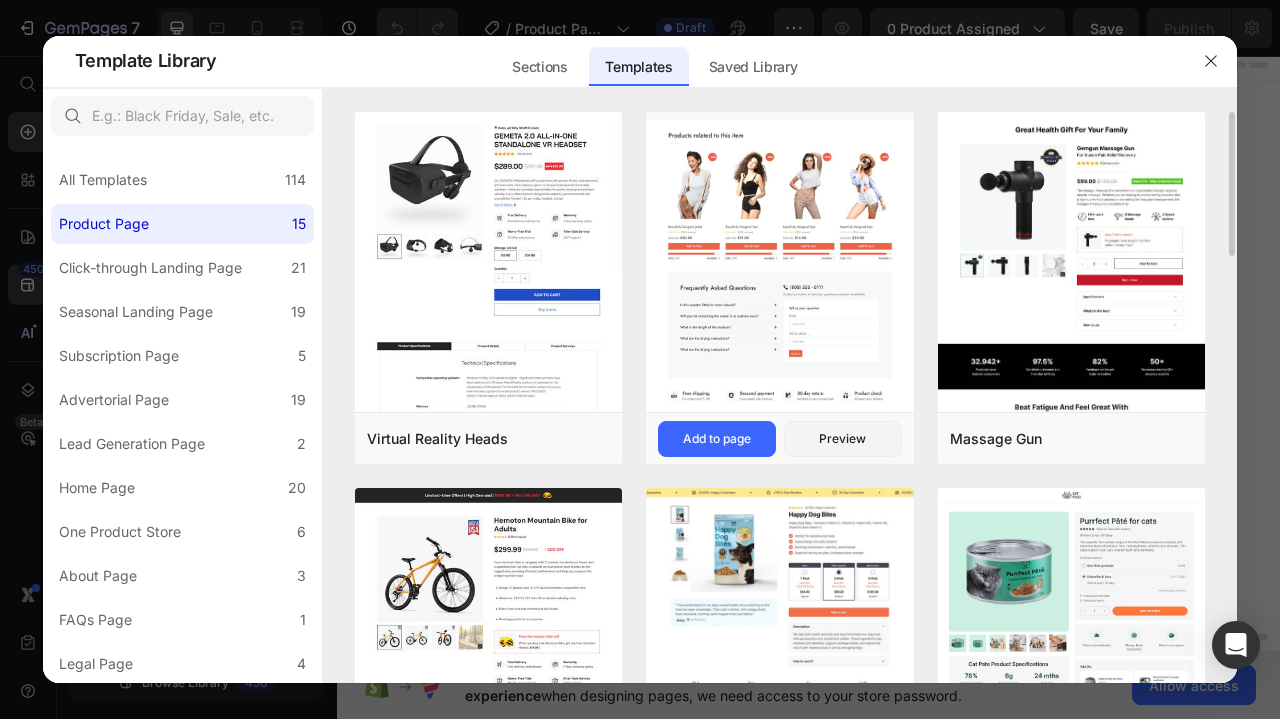 scroll, scrollTop: 240, scrollLeft: 0, axis: vertical 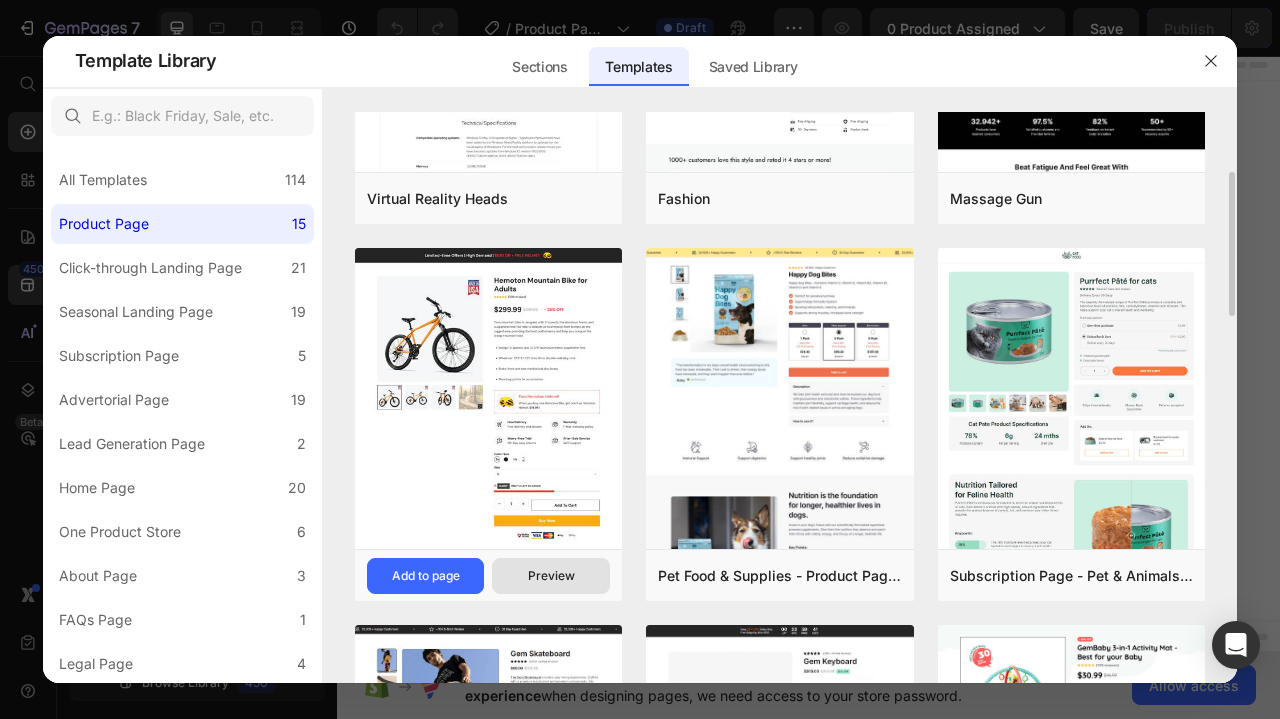 click on "Preview" at bounding box center [551, 576] 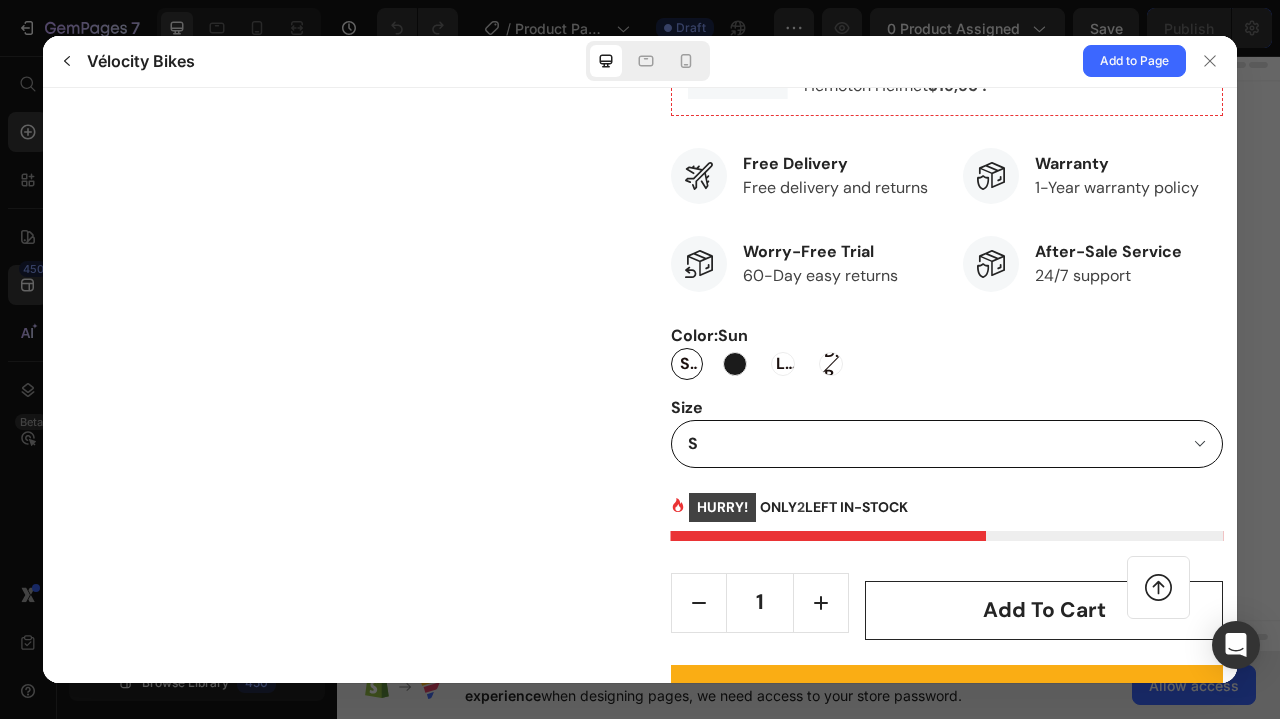 scroll, scrollTop: 1099, scrollLeft: 0, axis: vertical 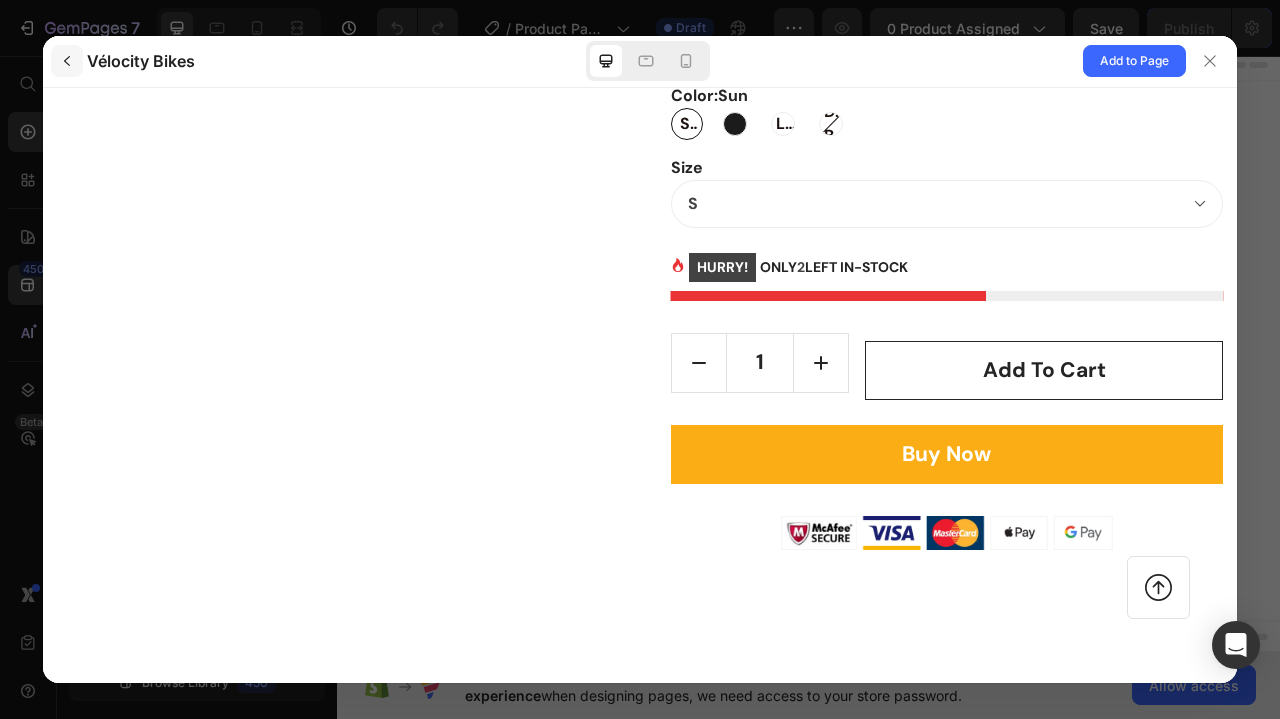 click 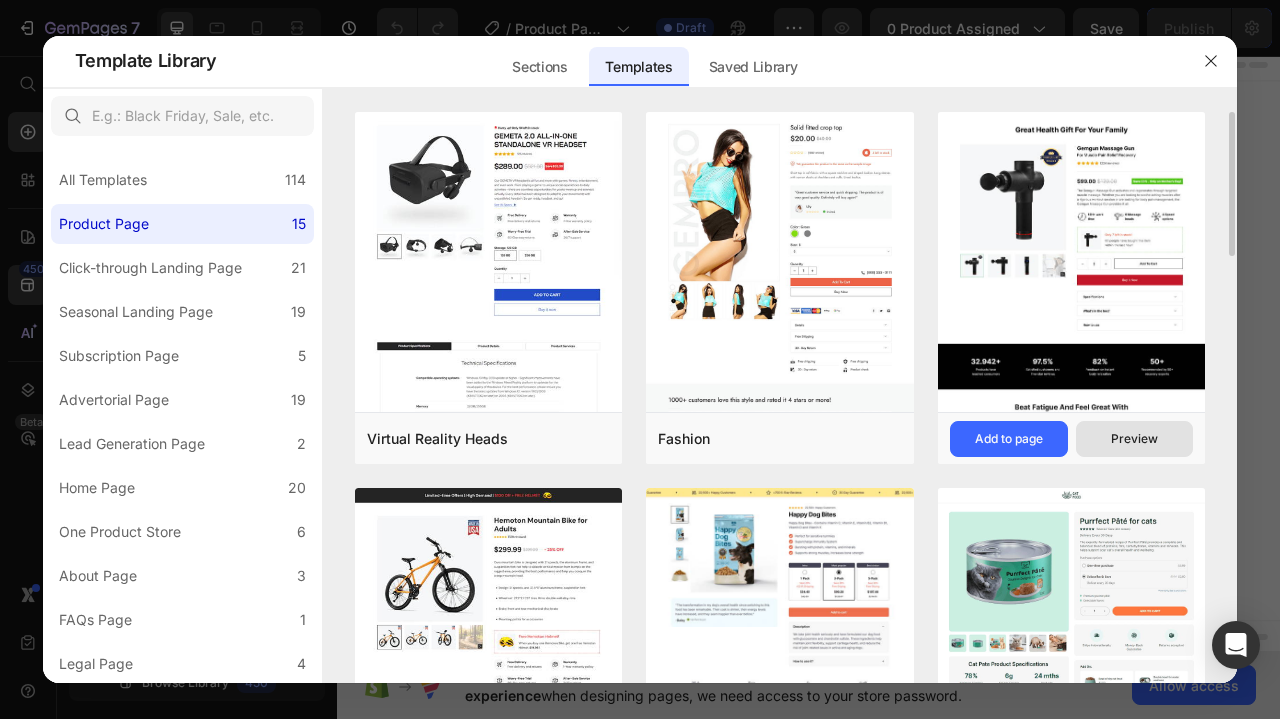 click on "Preview" at bounding box center (1134, 439) 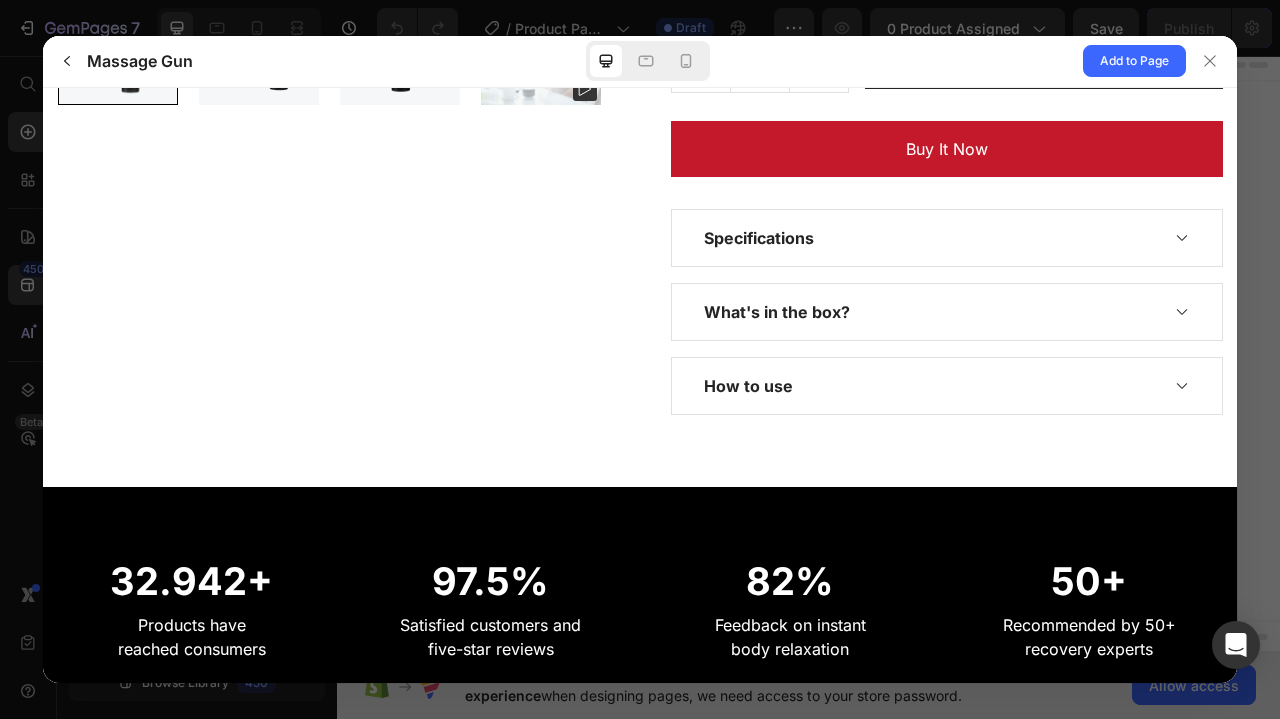 scroll, scrollTop: 0, scrollLeft: 0, axis: both 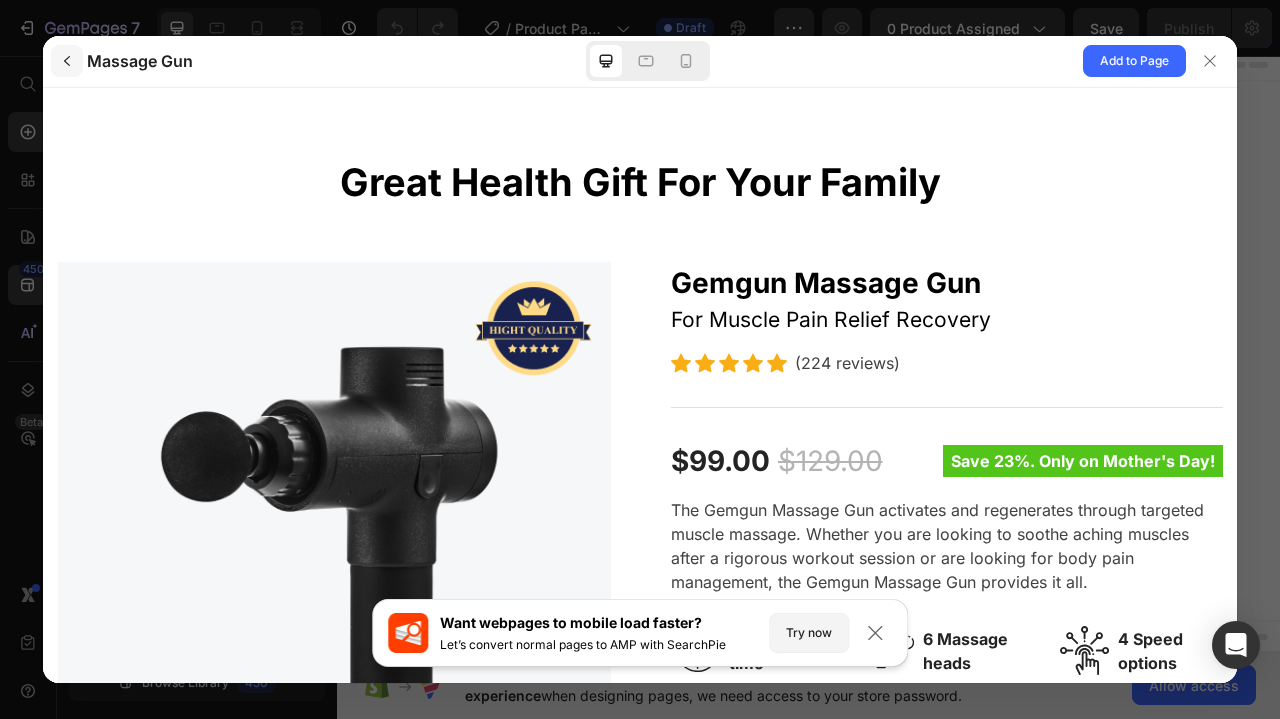 click at bounding box center (67, 61) 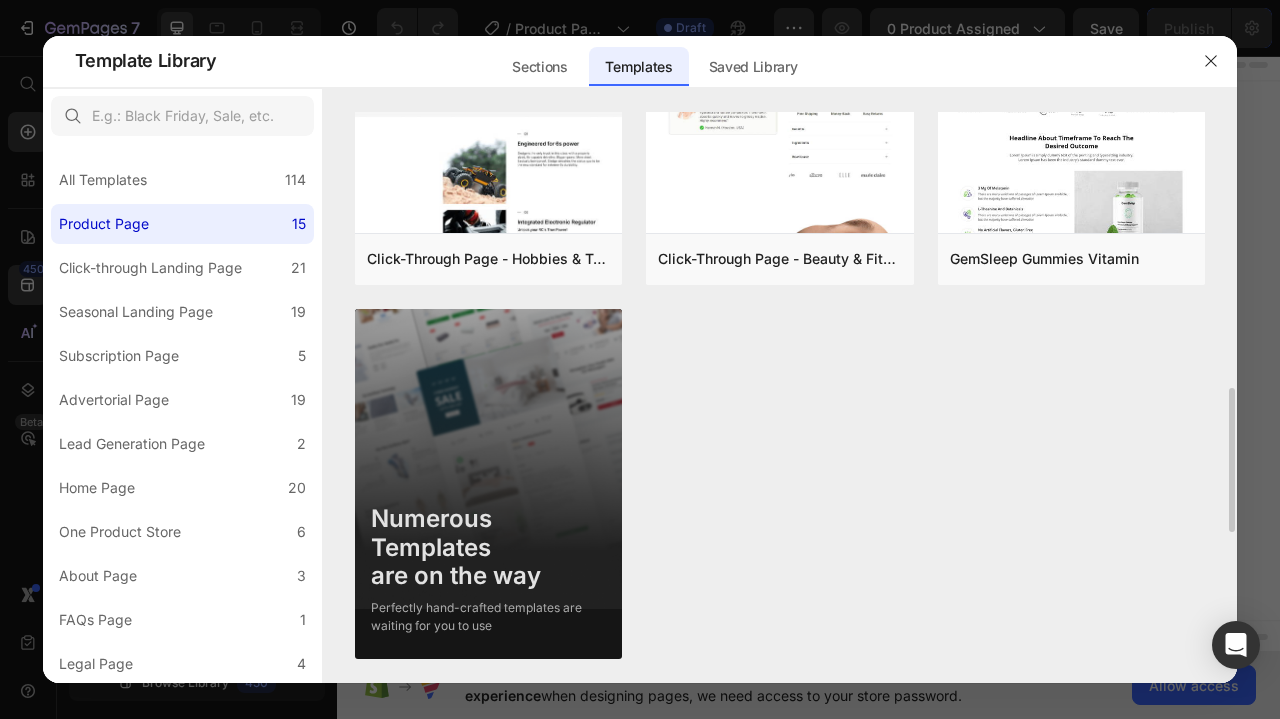 scroll, scrollTop: 1446, scrollLeft: 0, axis: vertical 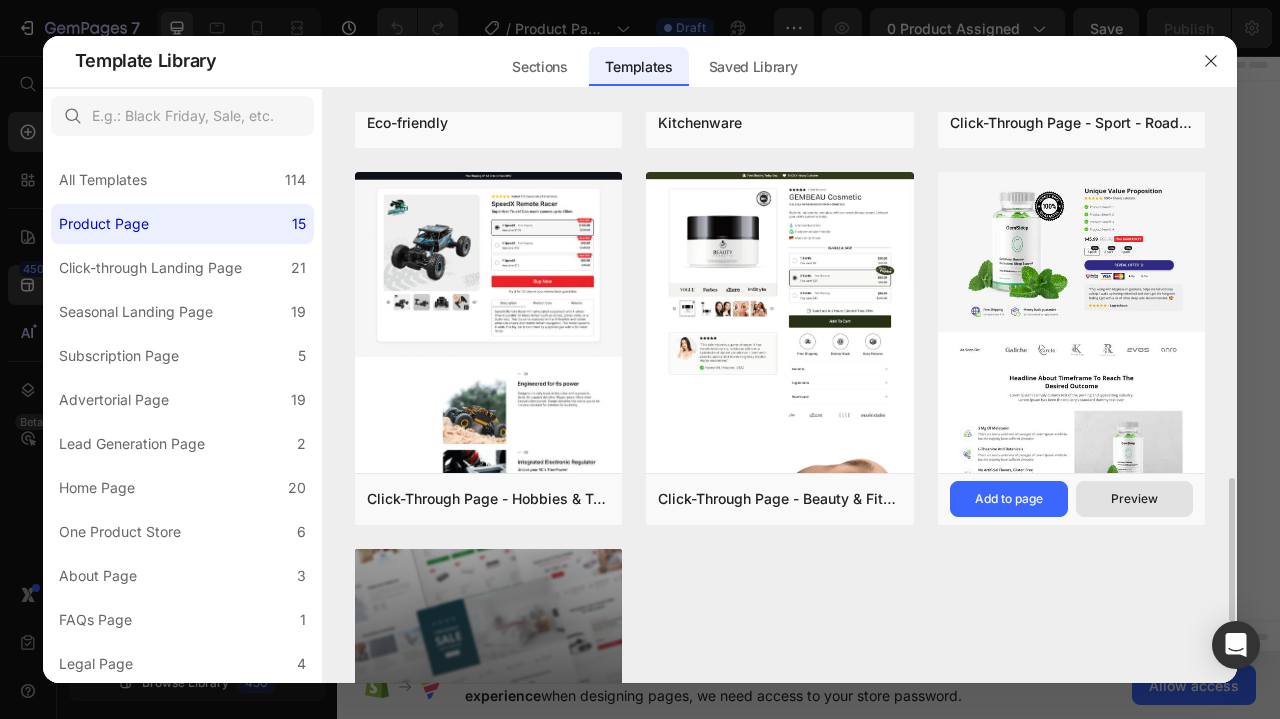 click on "Preview" at bounding box center (1135, 499) 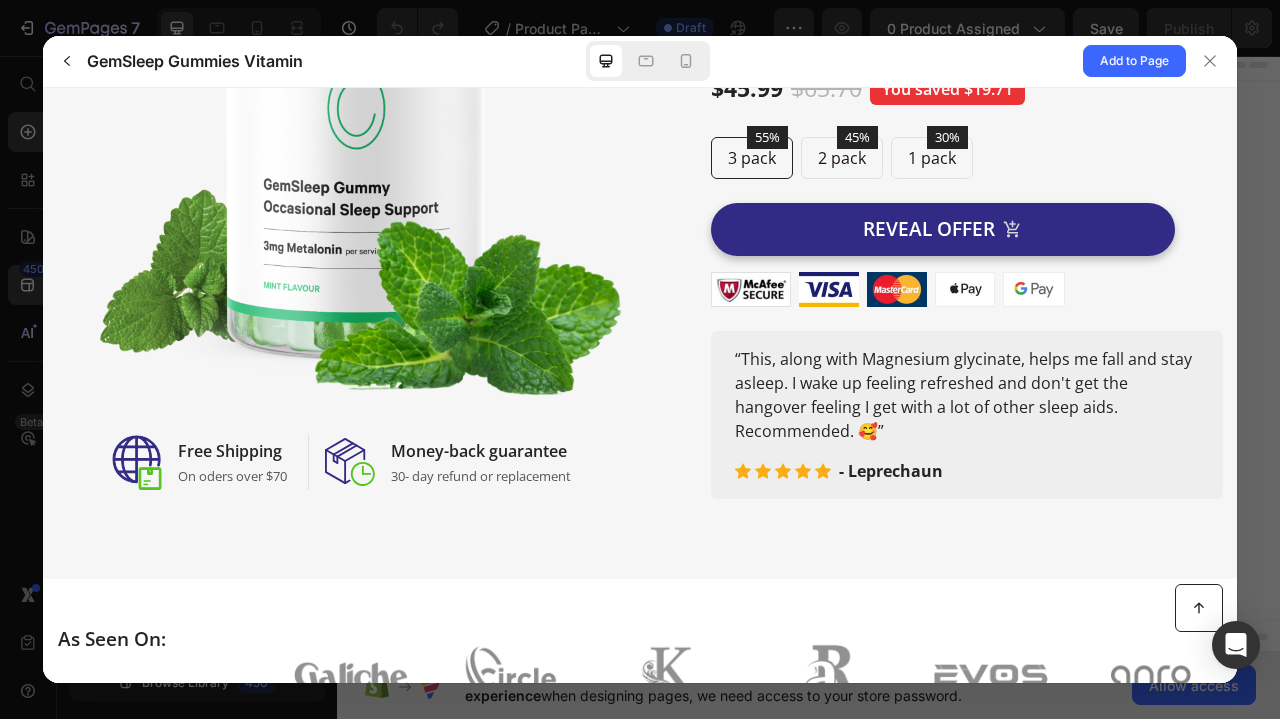 scroll, scrollTop: 0, scrollLeft: 0, axis: both 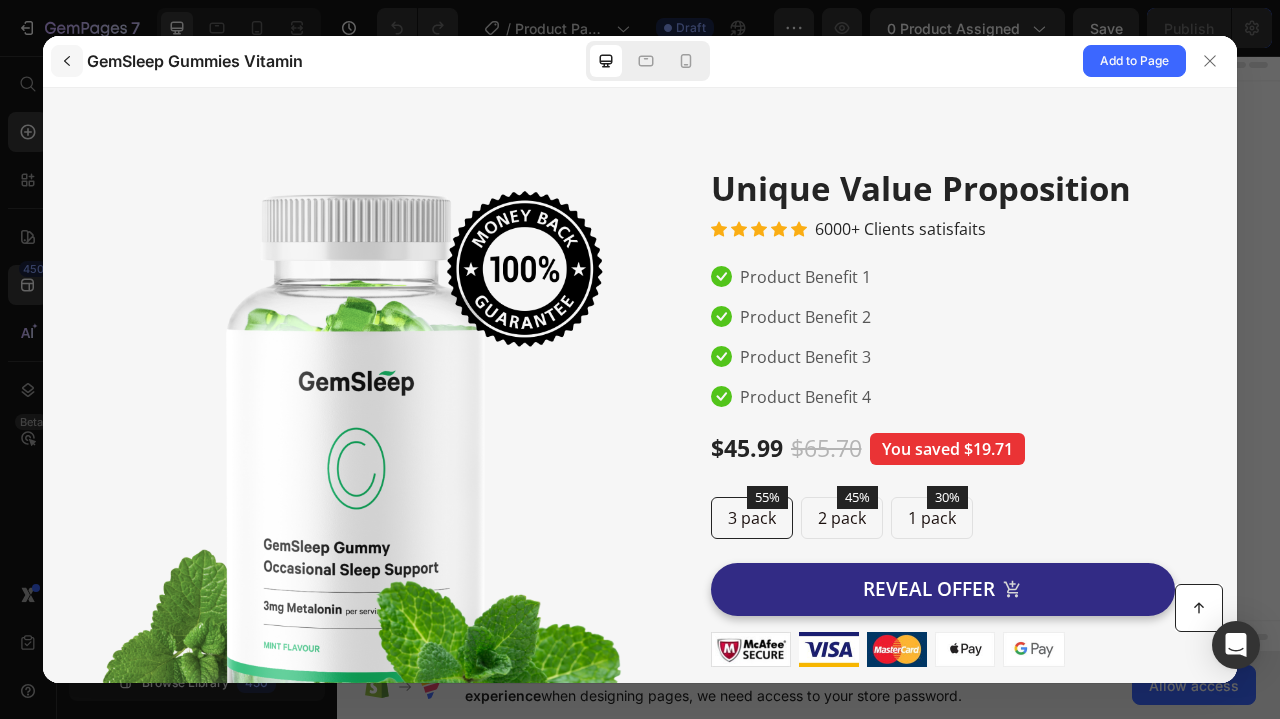 click 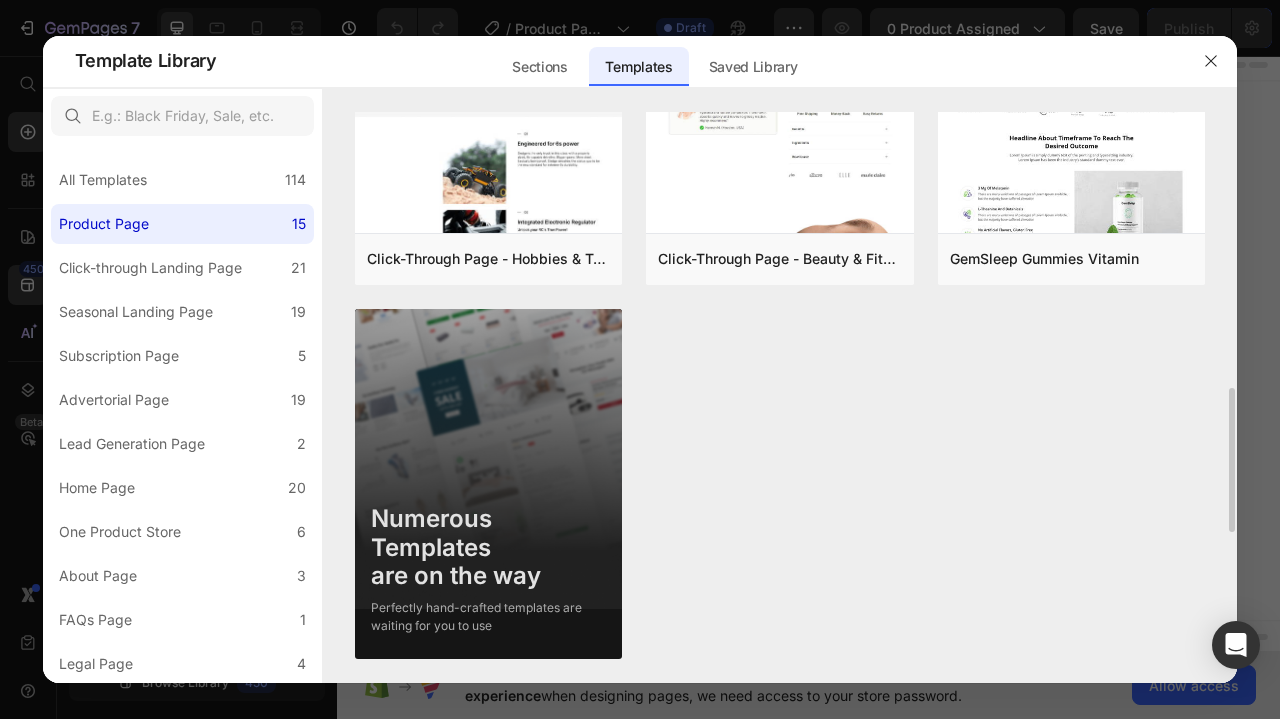 scroll, scrollTop: 1446, scrollLeft: 0, axis: vertical 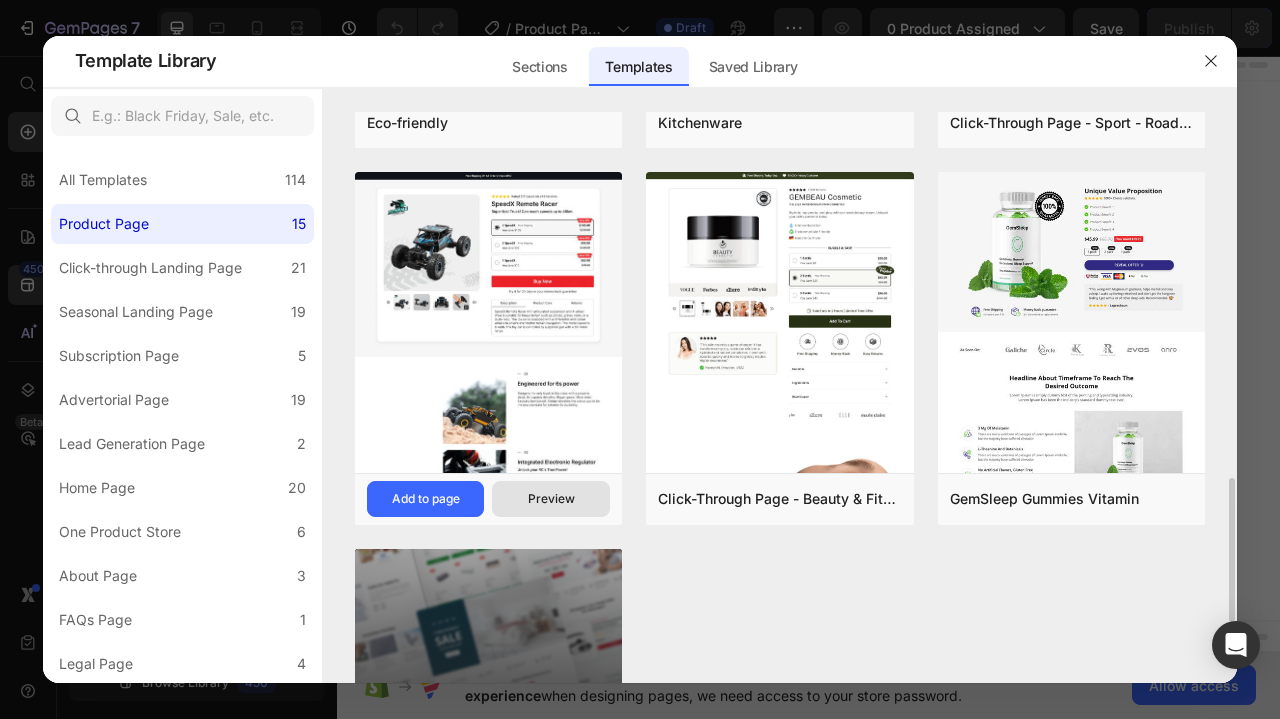 click on "Preview" at bounding box center (551, 499) 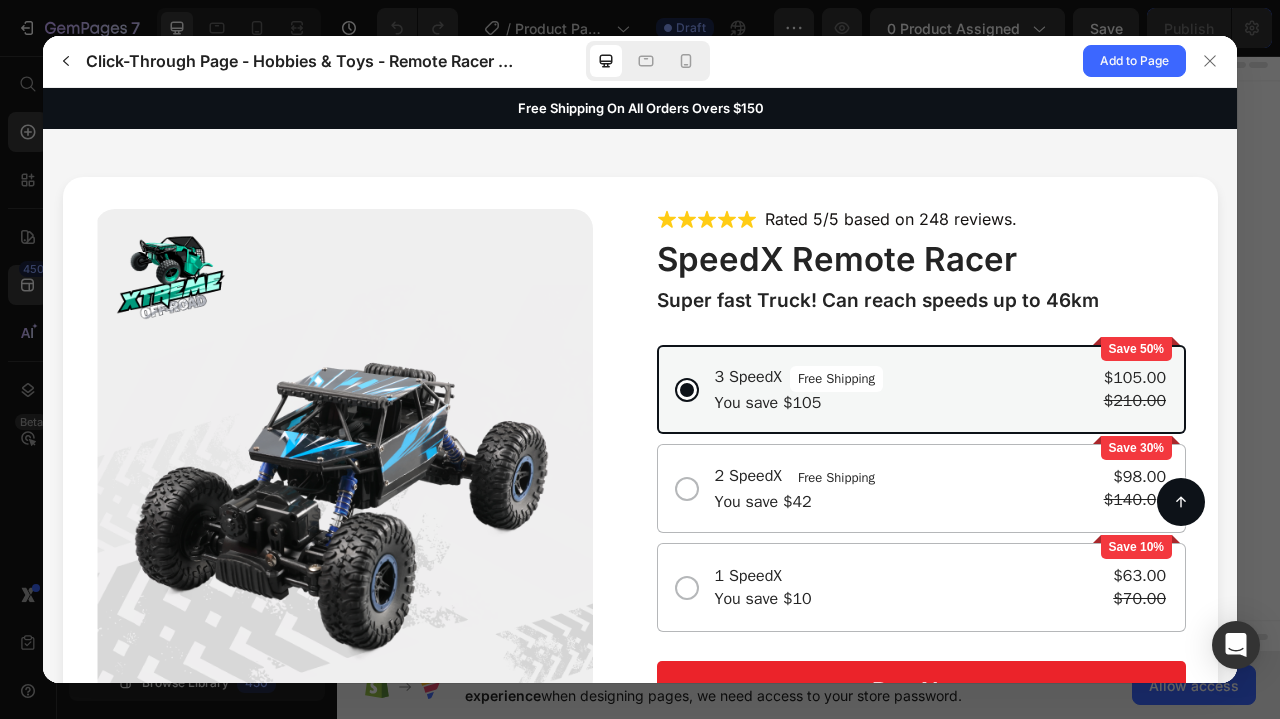 scroll, scrollTop: 0, scrollLeft: 0, axis: both 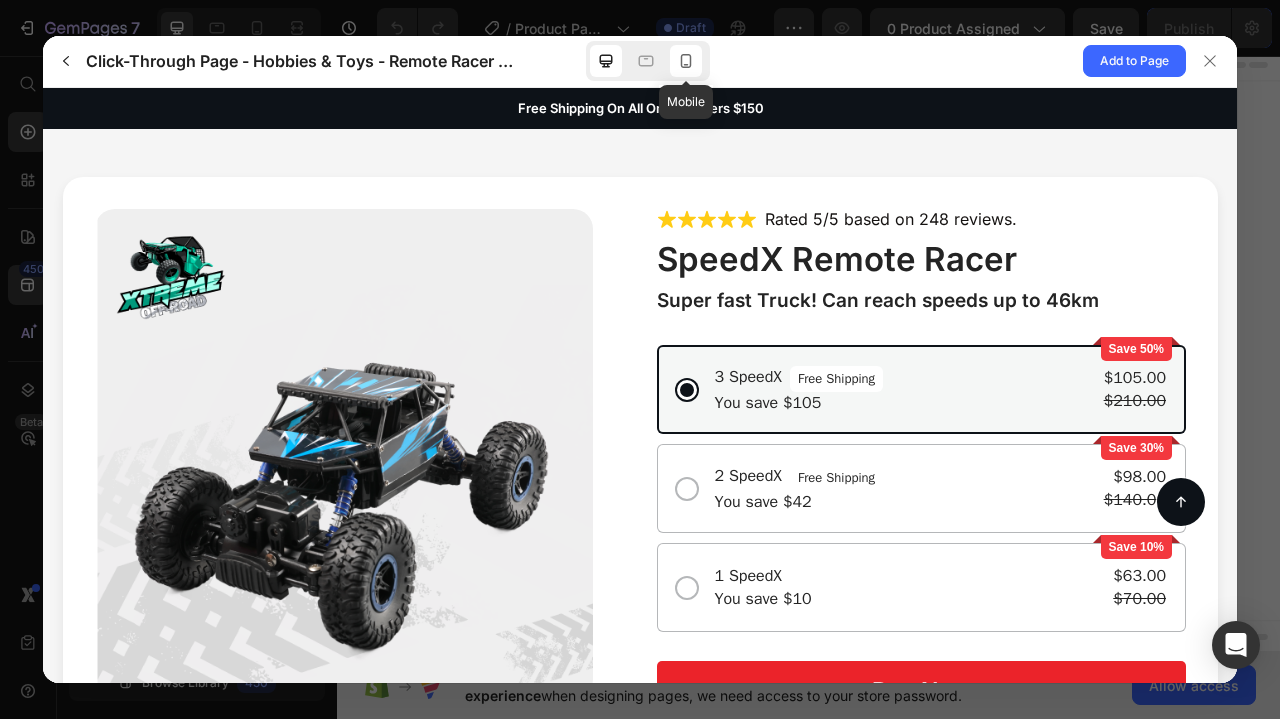 click 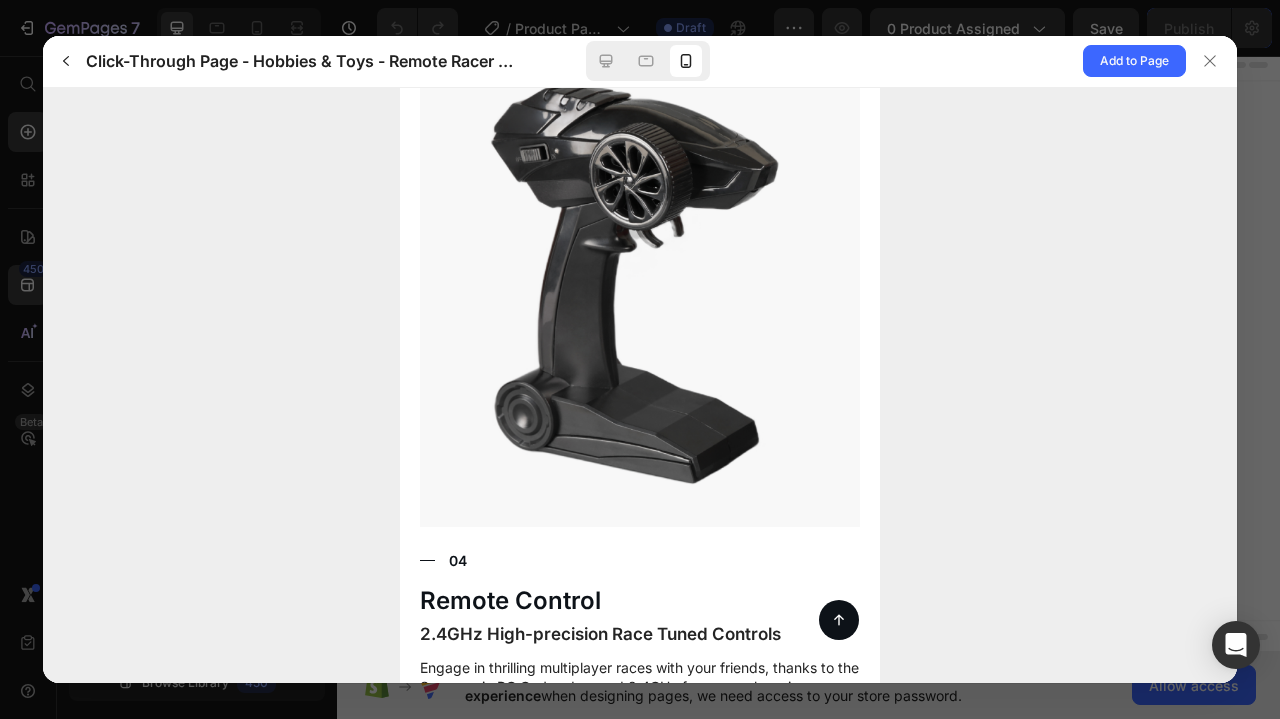 scroll, scrollTop: 3648, scrollLeft: 0, axis: vertical 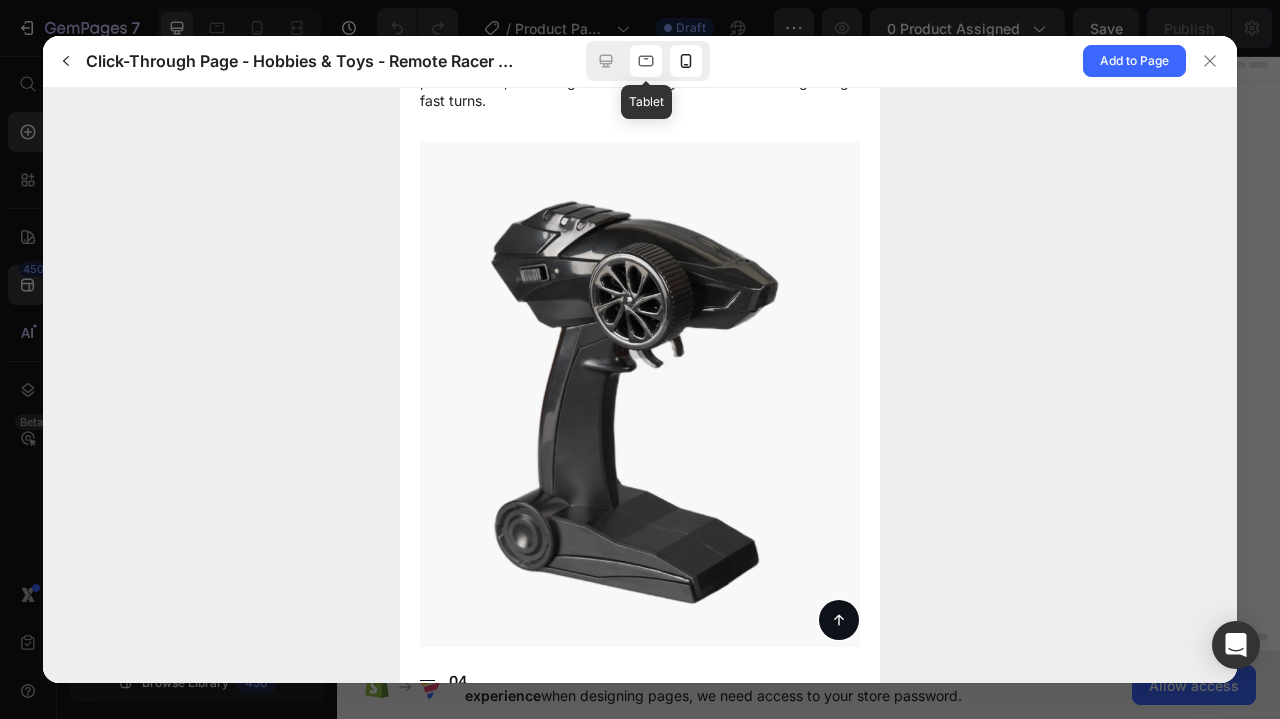 click 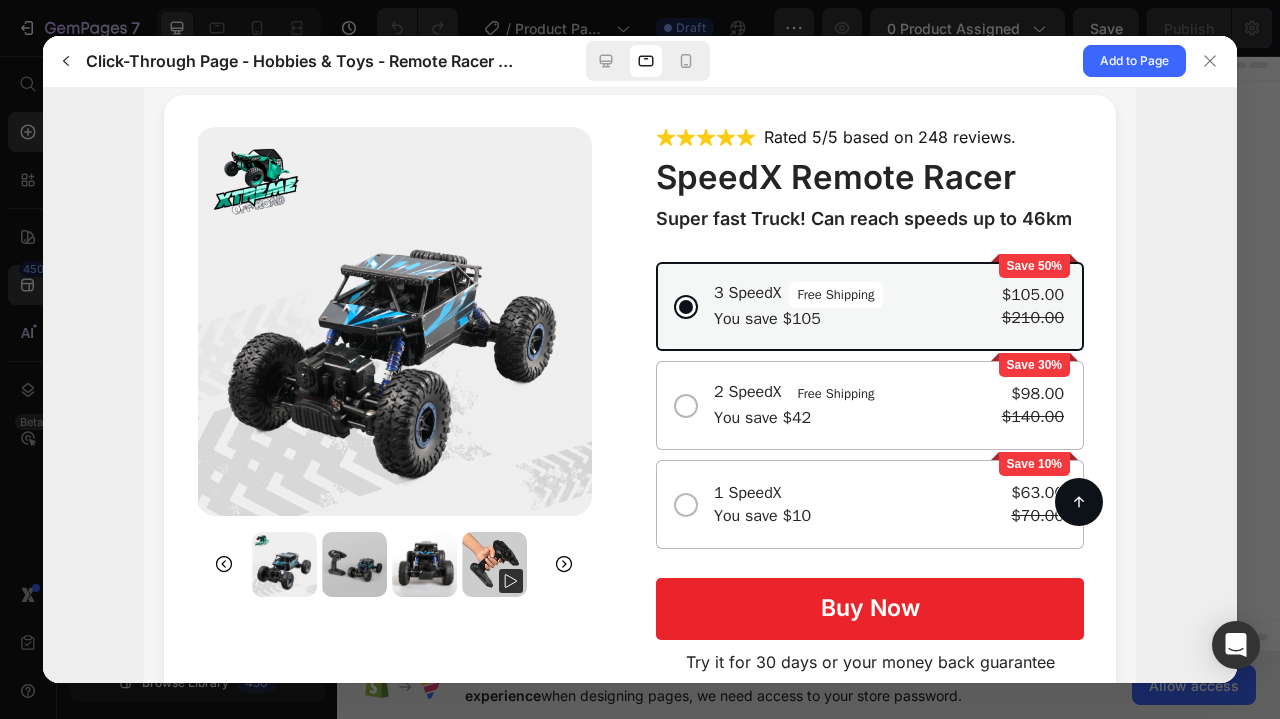 scroll, scrollTop: 0, scrollLeft: 0, axis: both 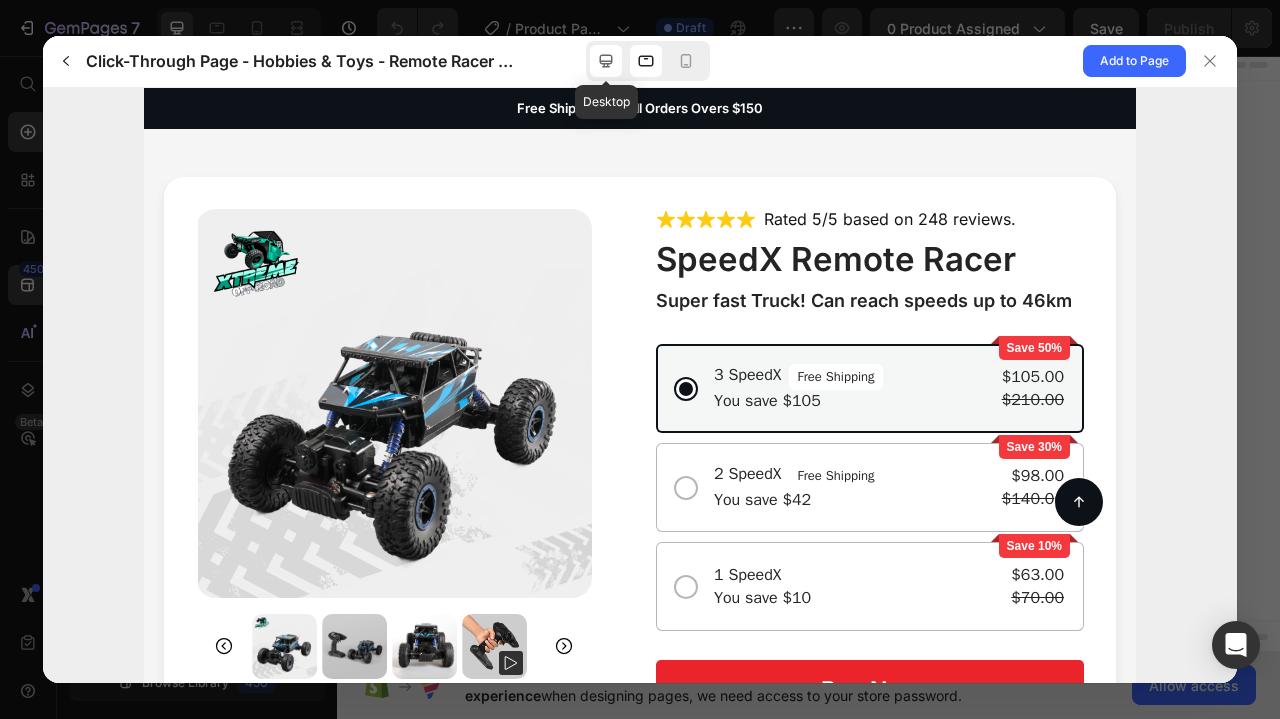 click 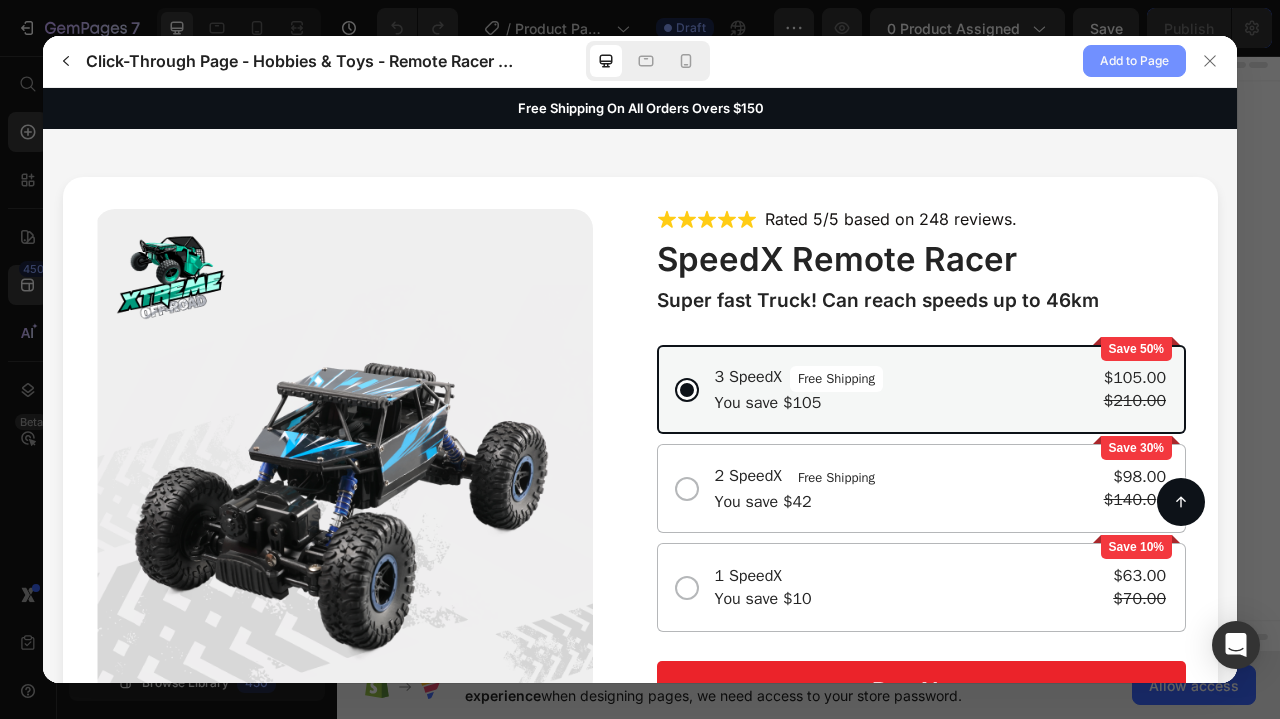 click on "Add to Page" 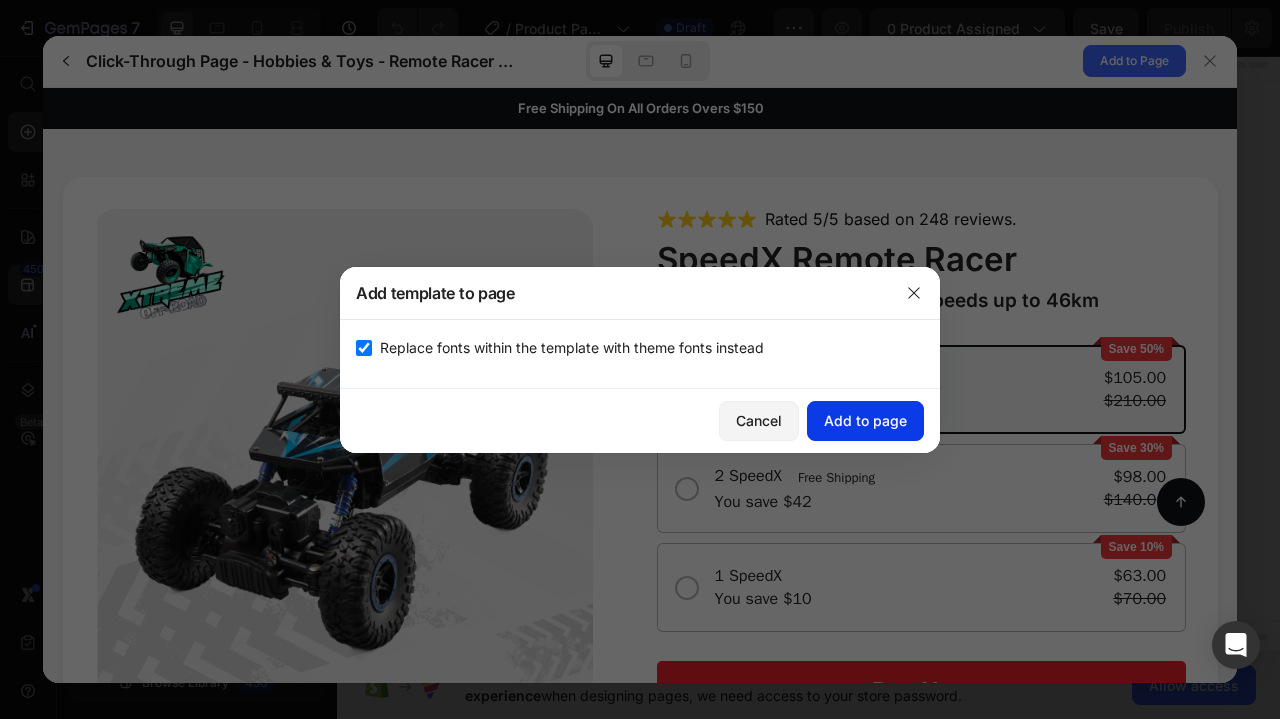 click on "Add to page" at bounding box center [865, 420] 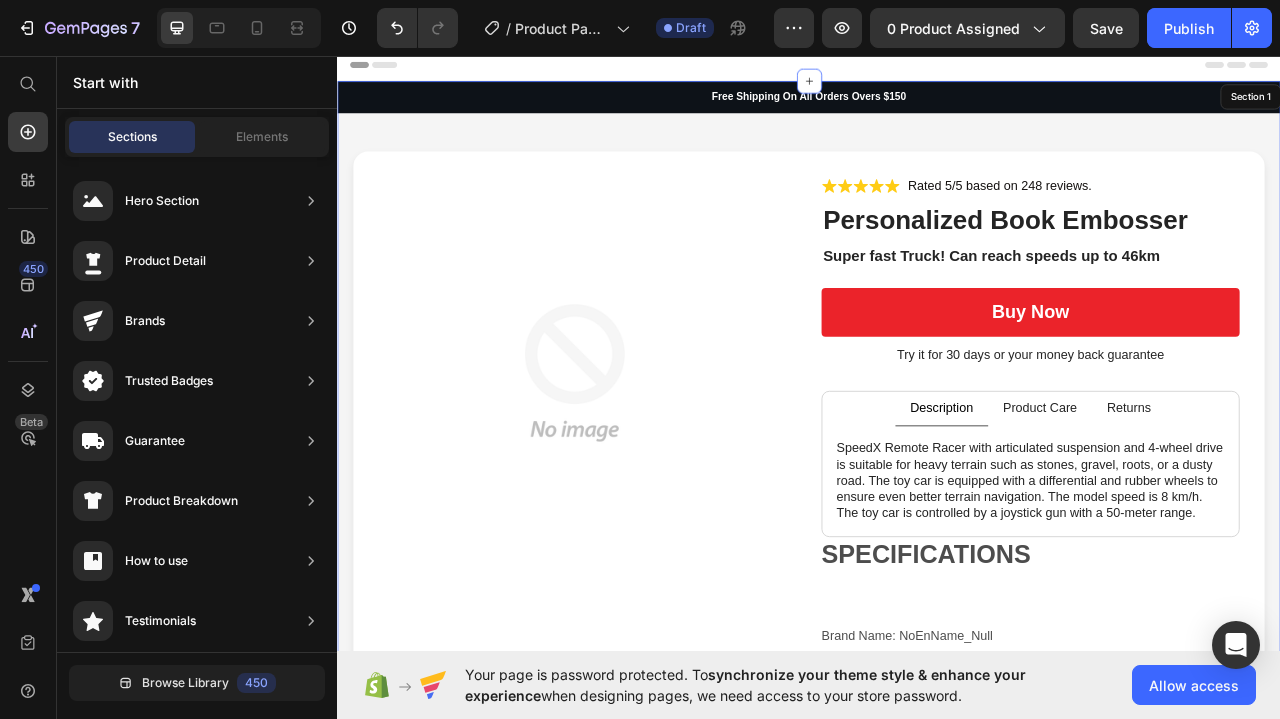 scroll, scrollTop: 41, scrollLeft: 0, axis: vertical 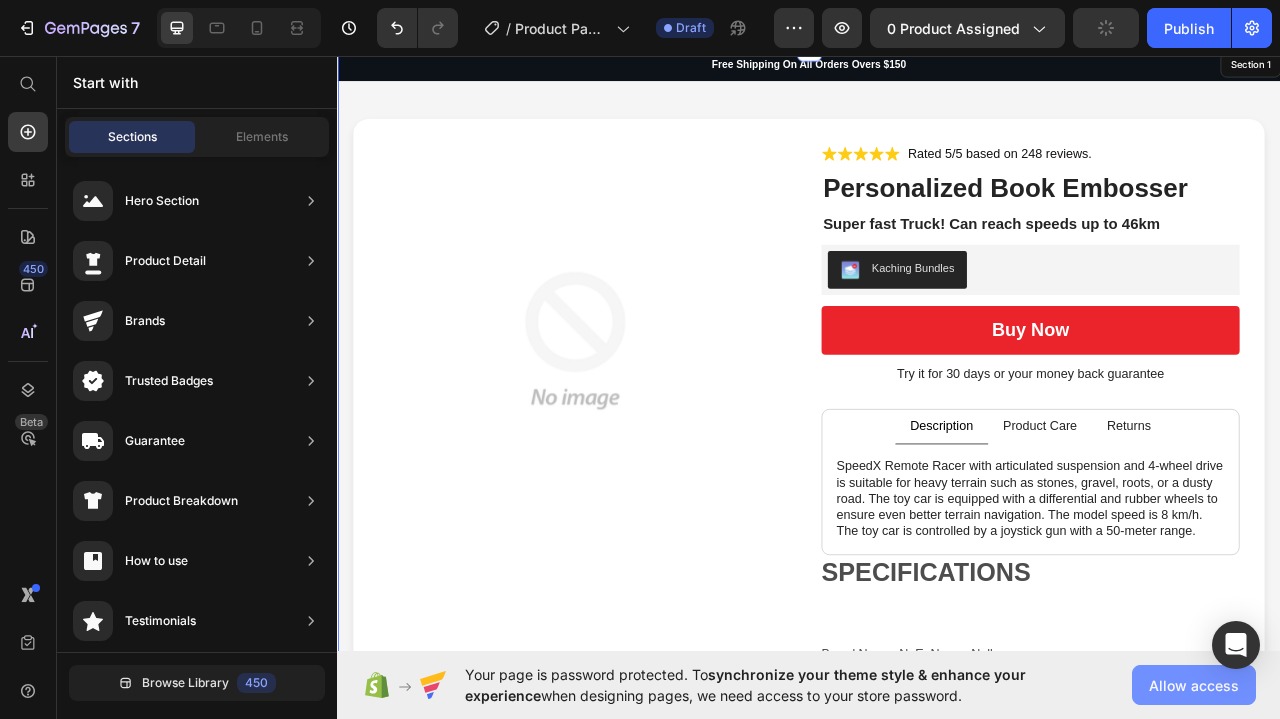 click on "Allow access" at bounding box center [1194, 685] 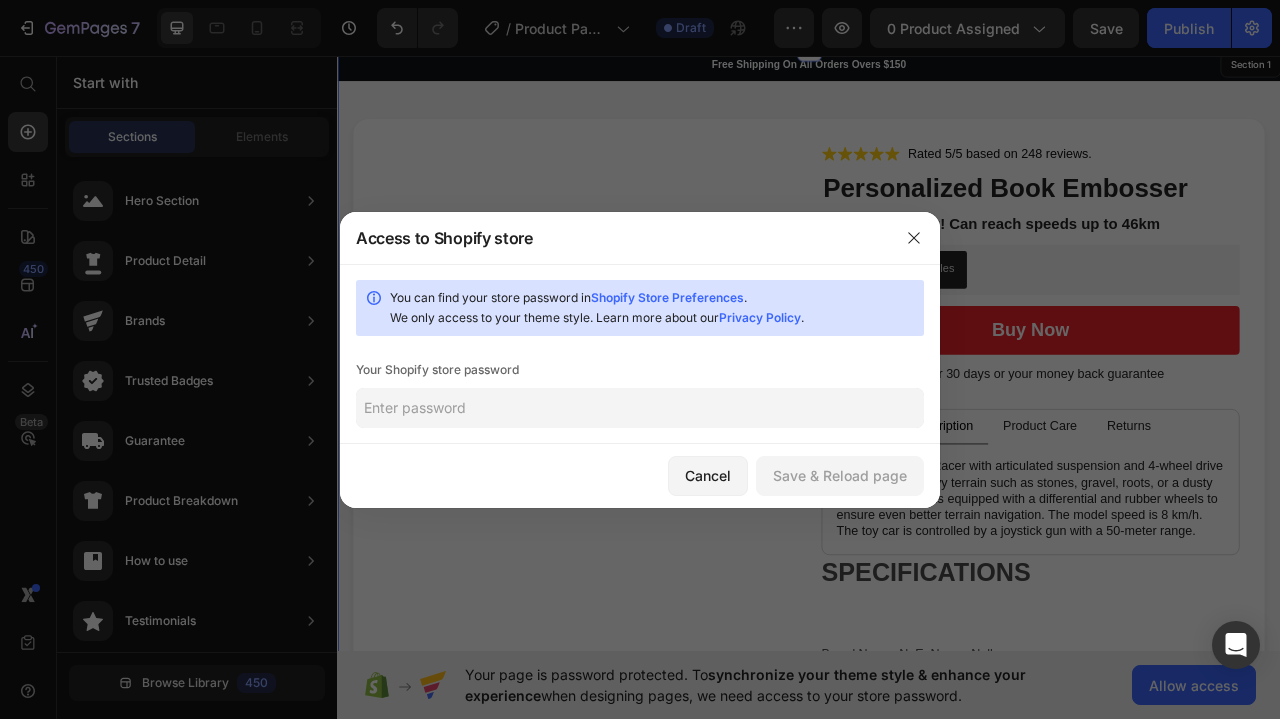 click 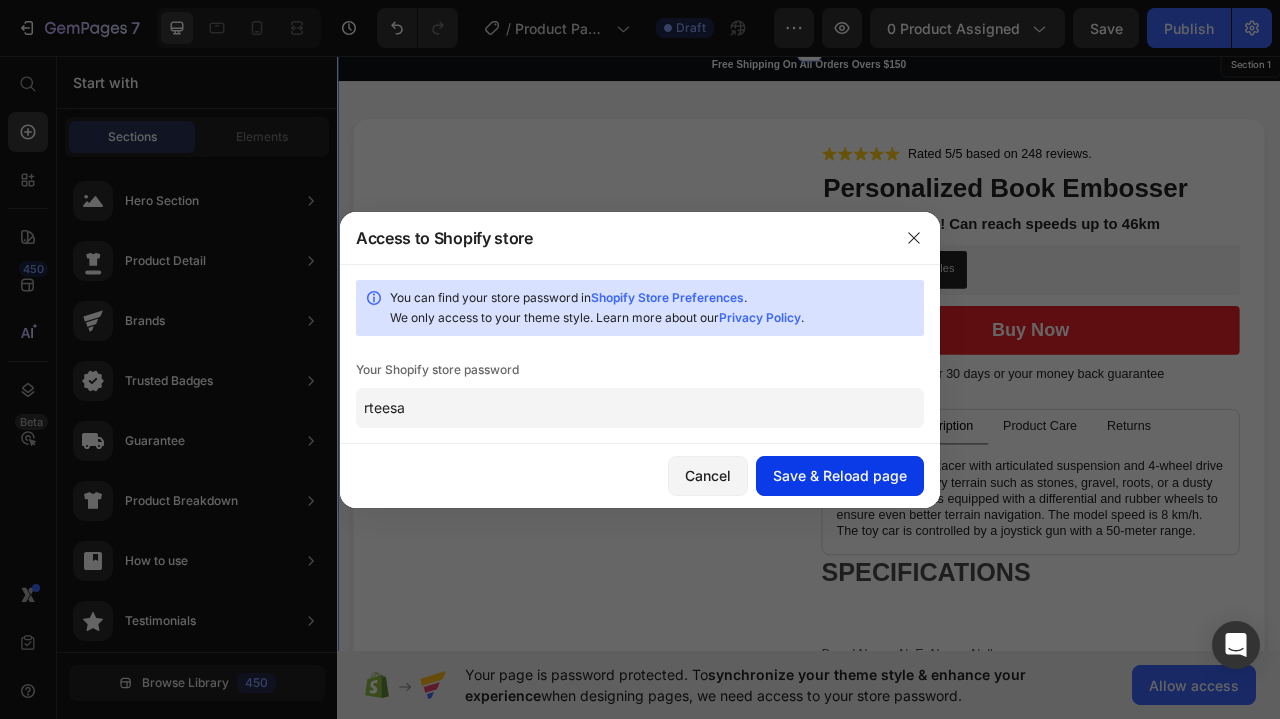 type on "rteesa" 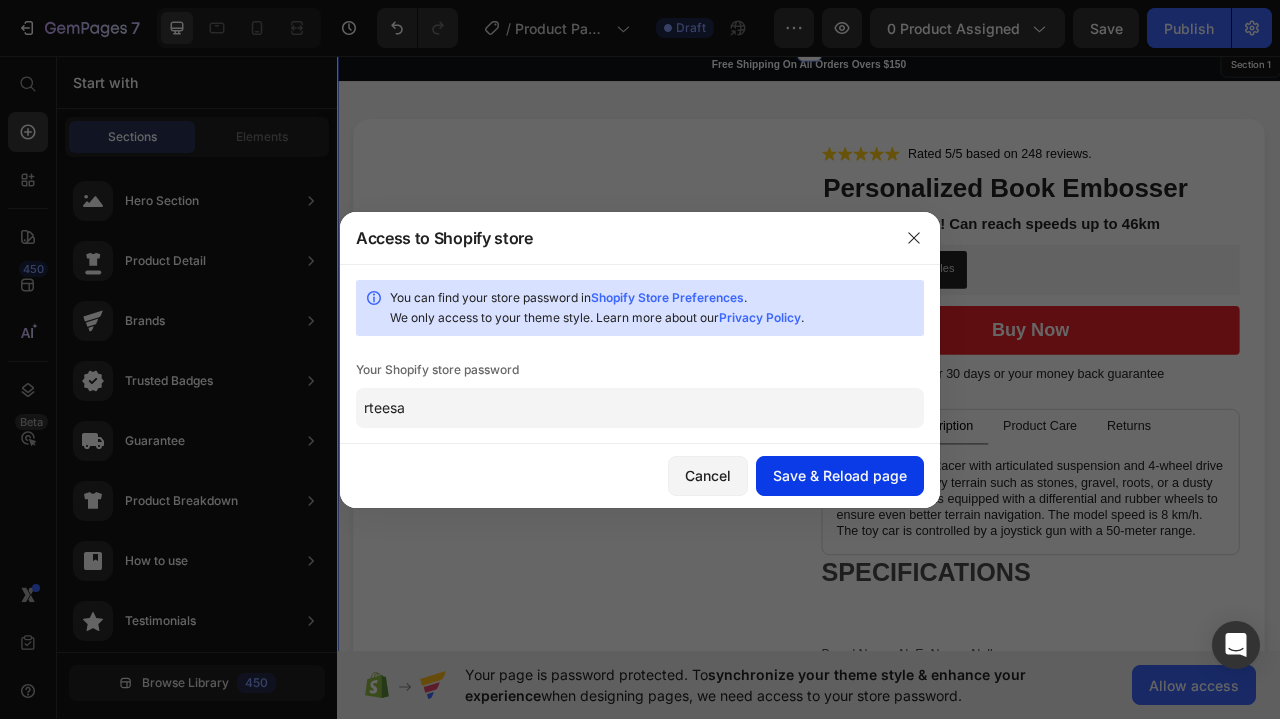 click on "Save & Reload page" at bounding box center [840, 475] 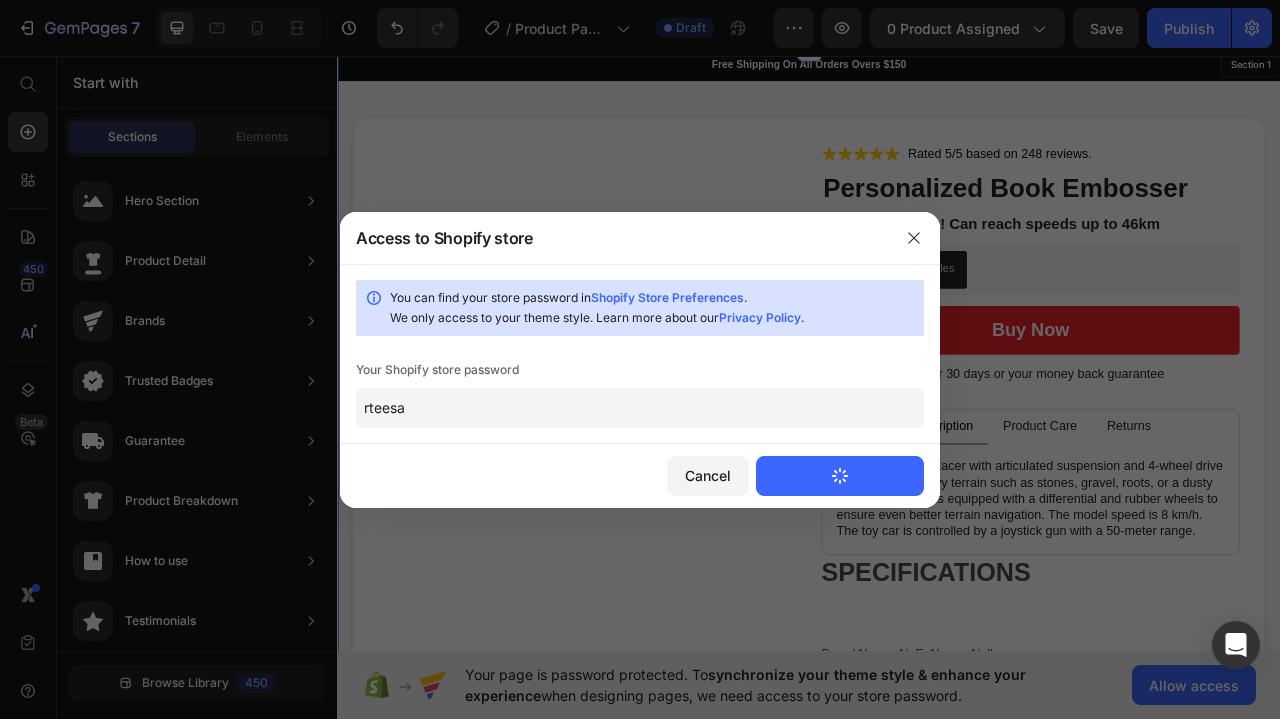 type 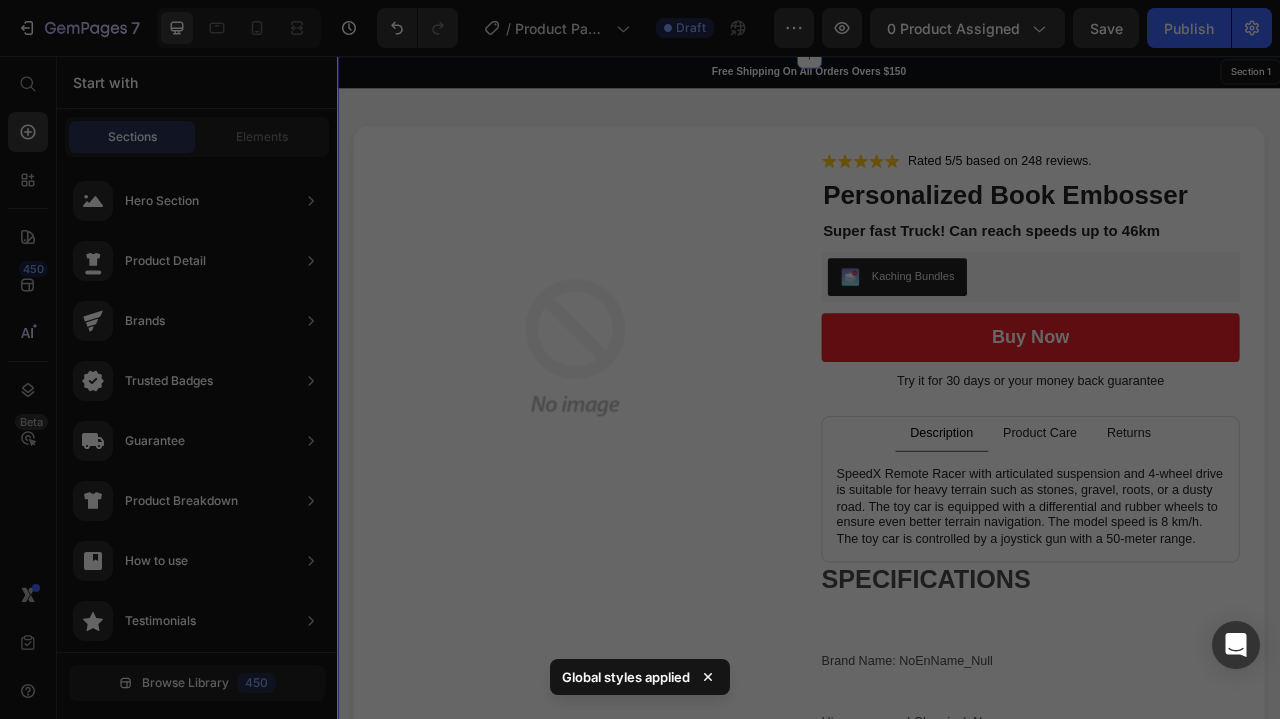 scroll, scrollTop: 0, scrollLeft: 0, axis: both 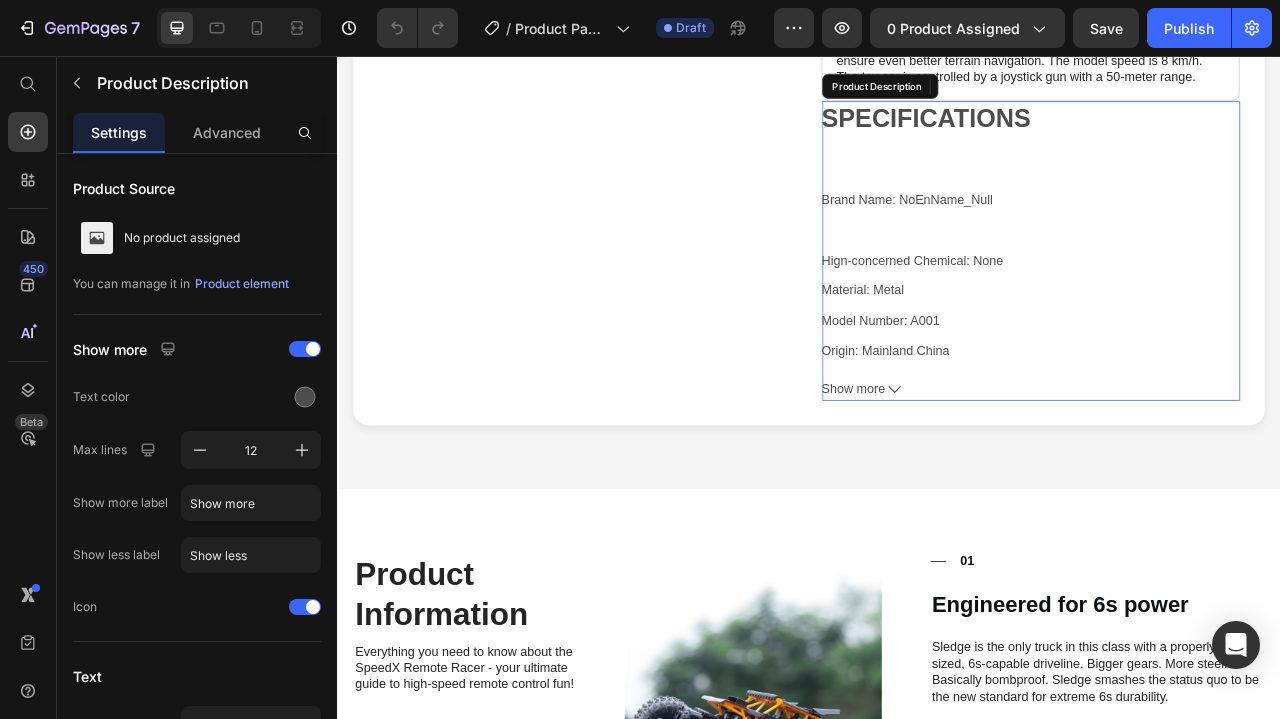 click on "Show more" at bounding box center (1219, 479) 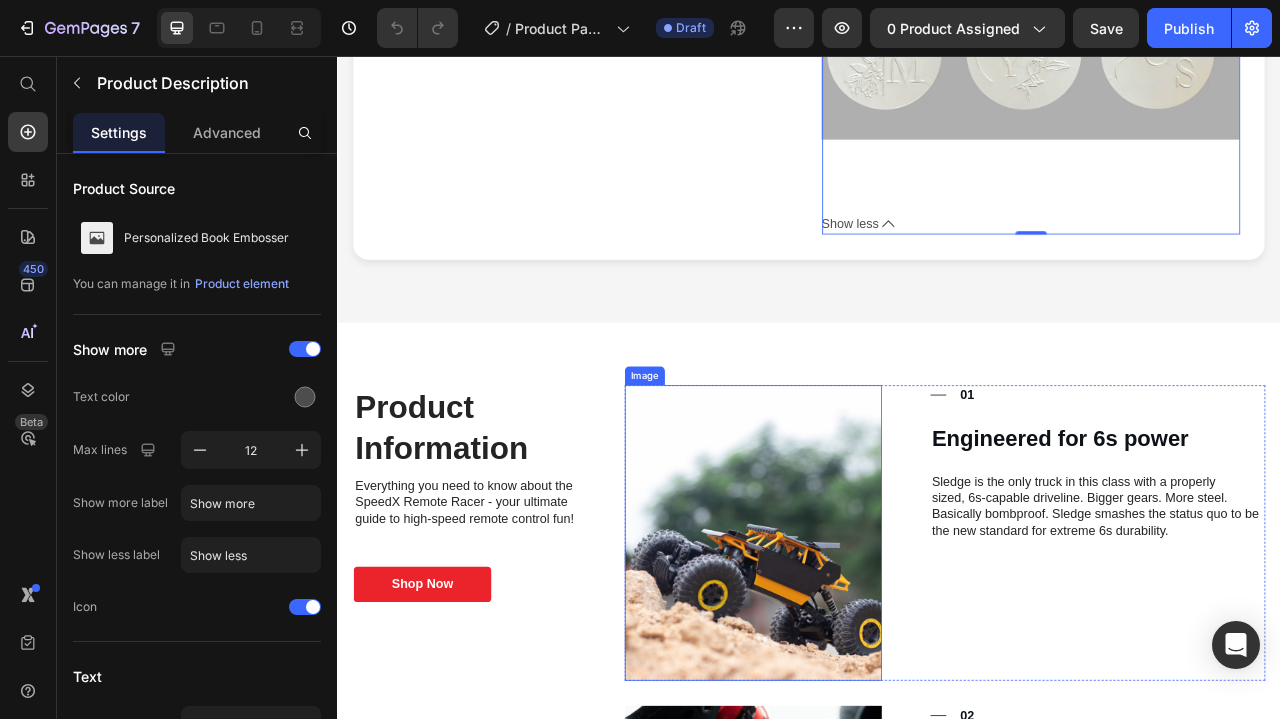 scroll, scrollTop: 9186, scrollLeft: 0, axis: vertical 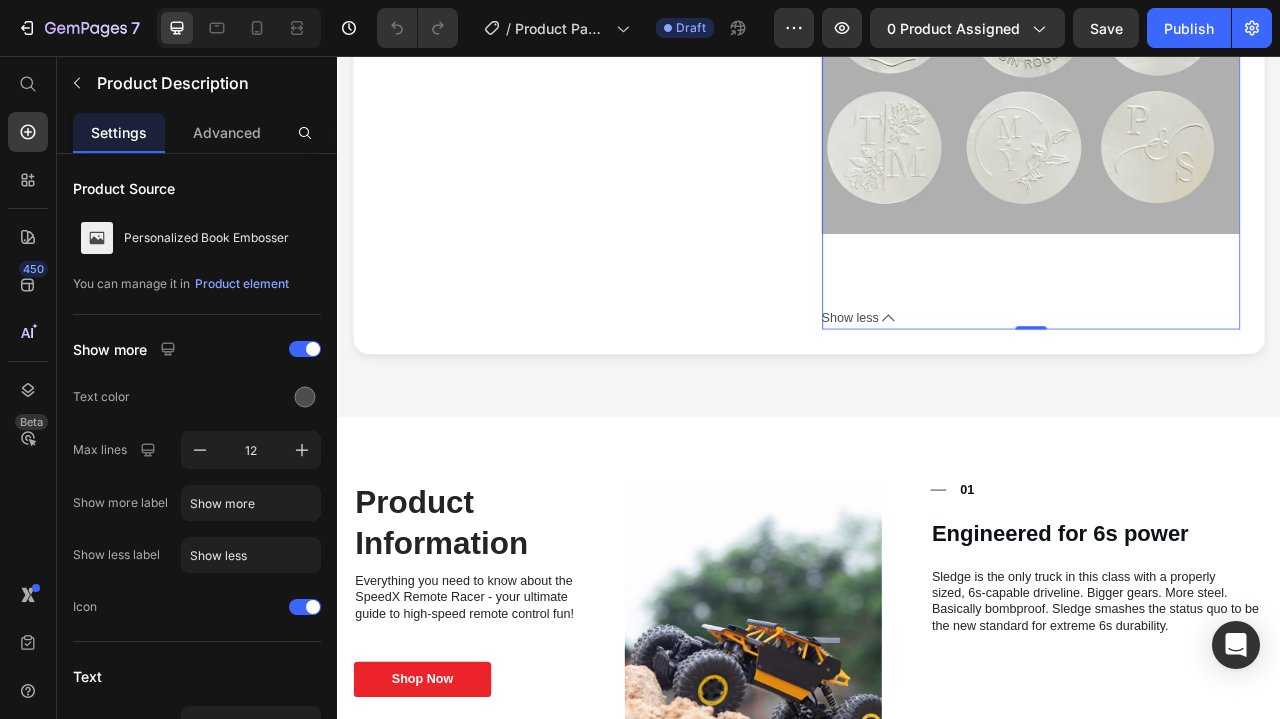 click on "Show less" at bounding box center (1219, 389) 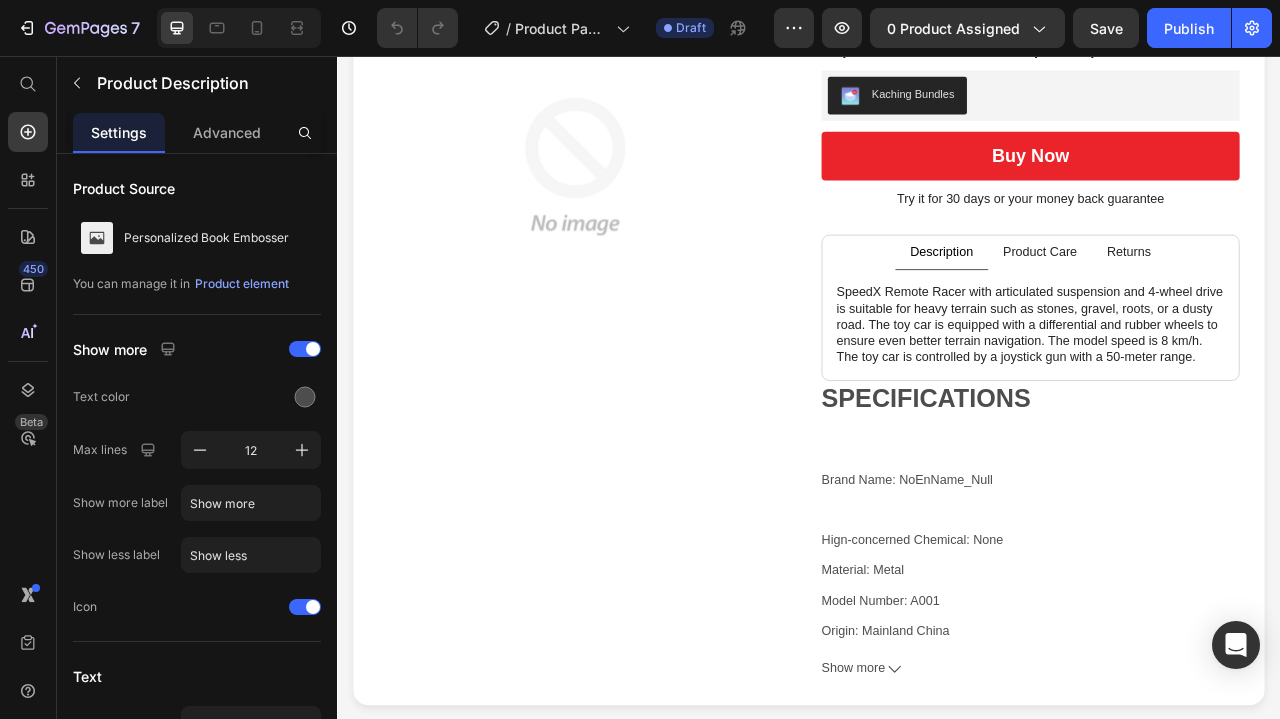 scroll, scrollTop: 0, scrollLeft: 0, axis: both 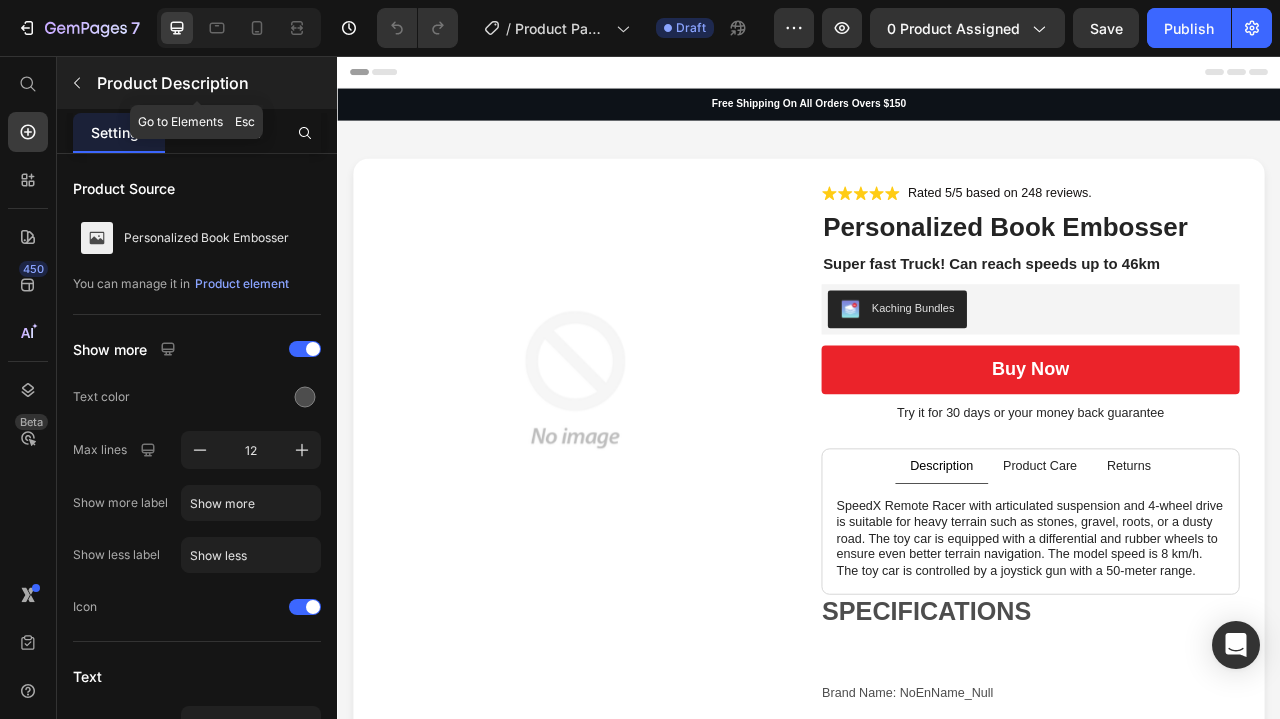click 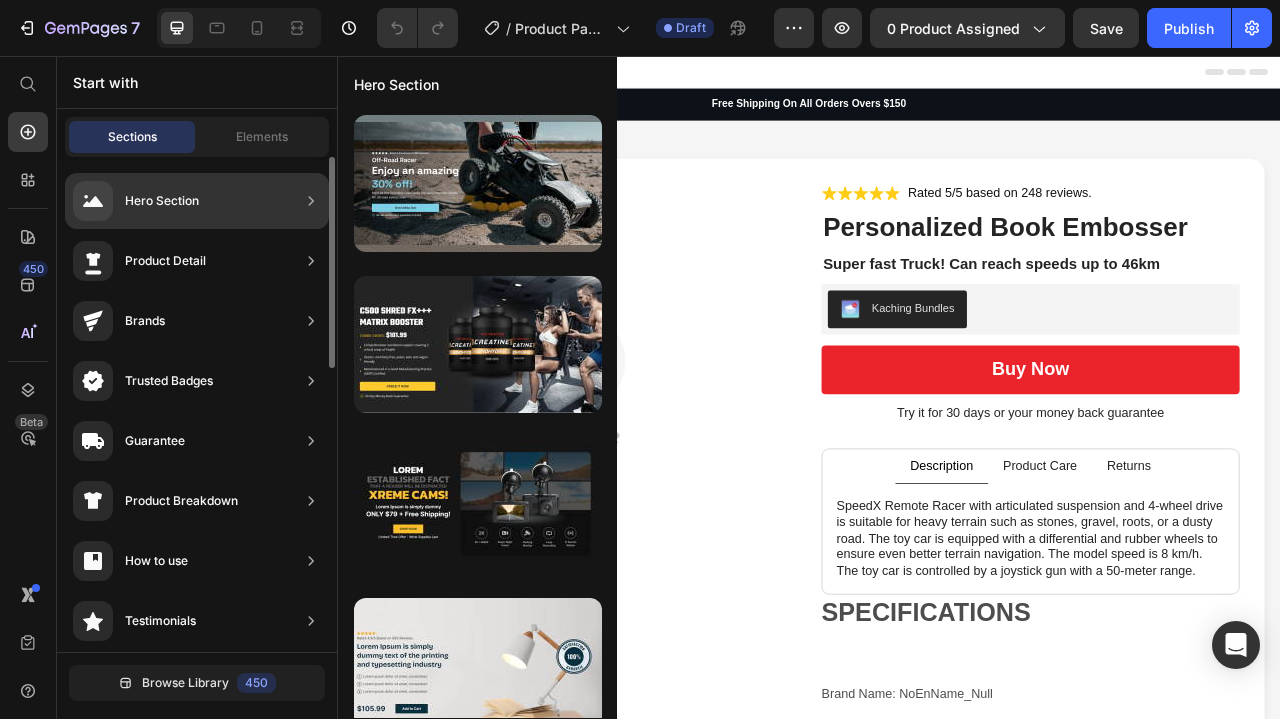 click on "Product Detail" 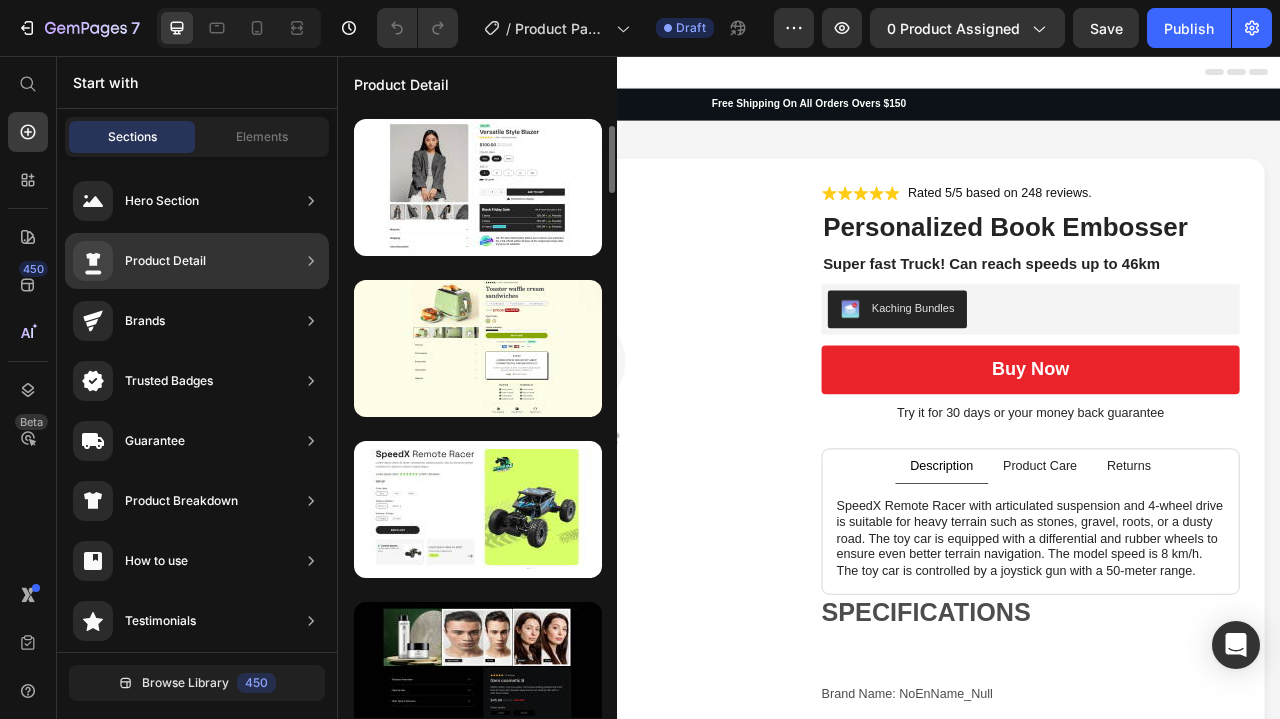 scroll, scrollTop: 0, scrollLeft: 0, axis: both 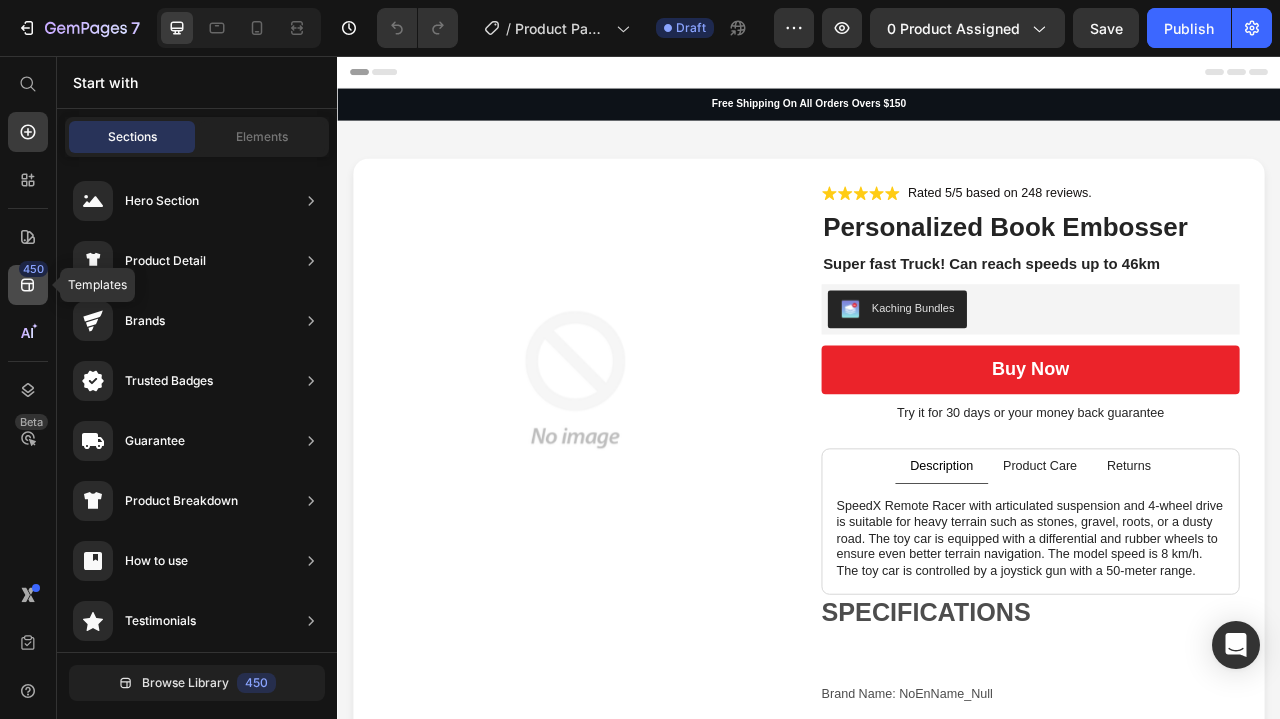 click on "450" 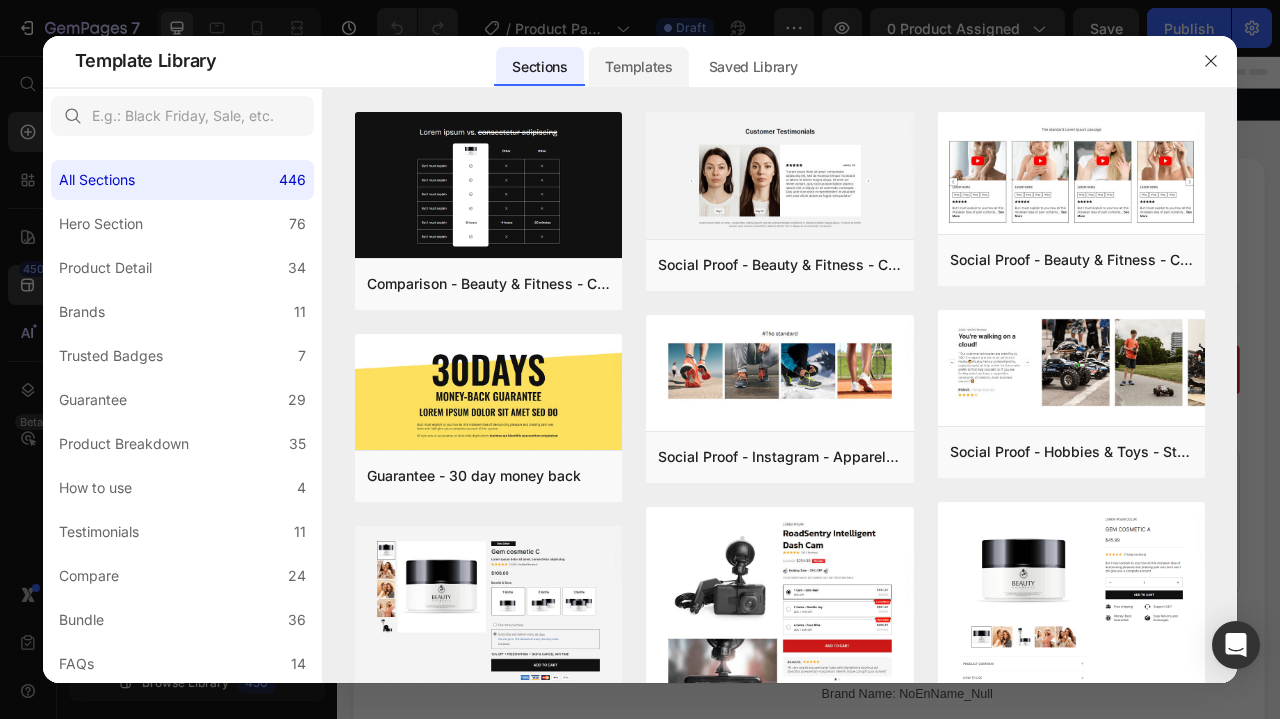 click on "Templates" 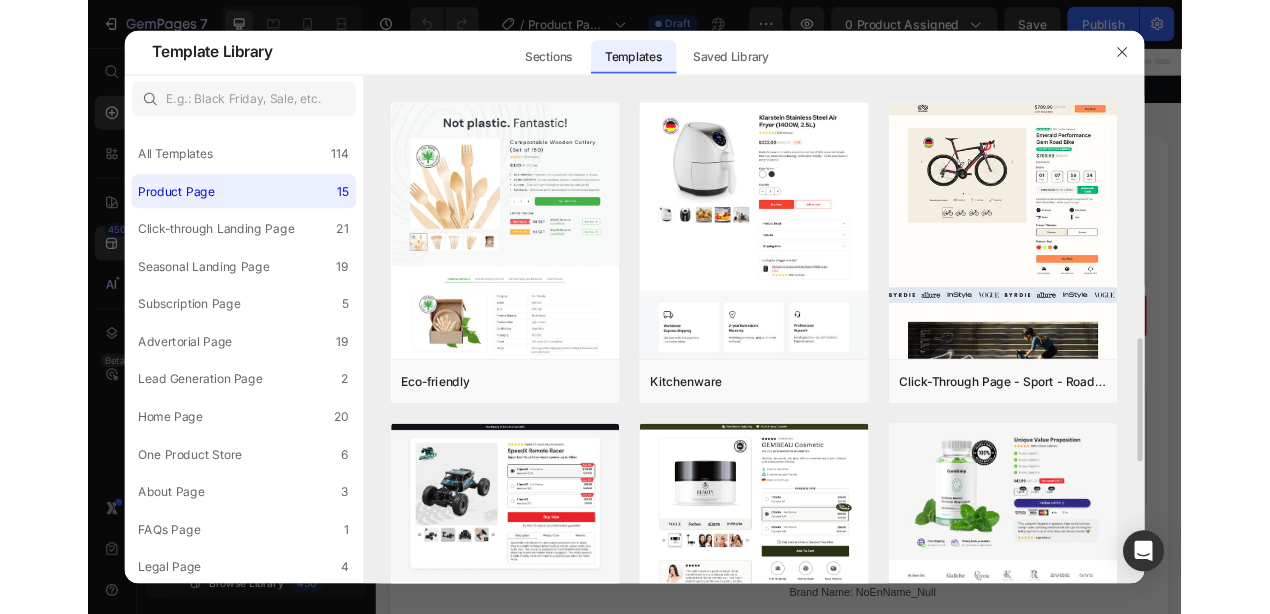 scroll, scrollTop: 1486, scrollLeft: 0, axis: vertical 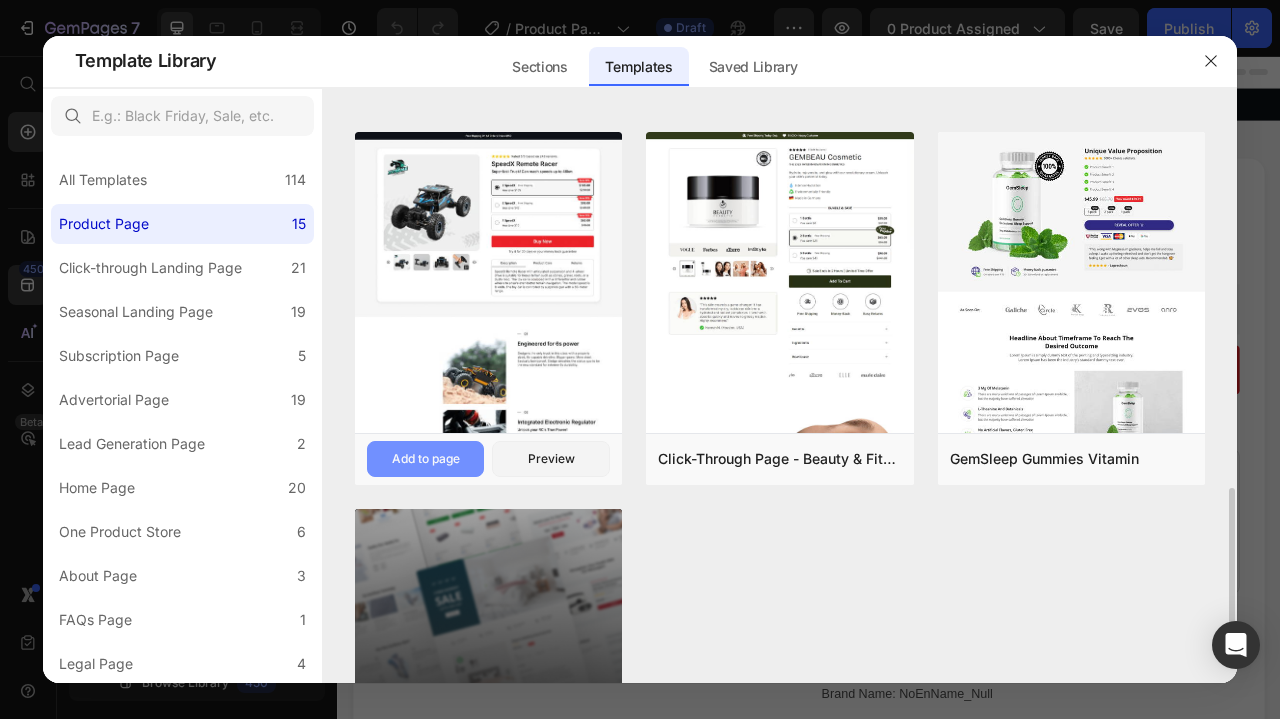 click on "Add to page" at bounding box center [426, 459] 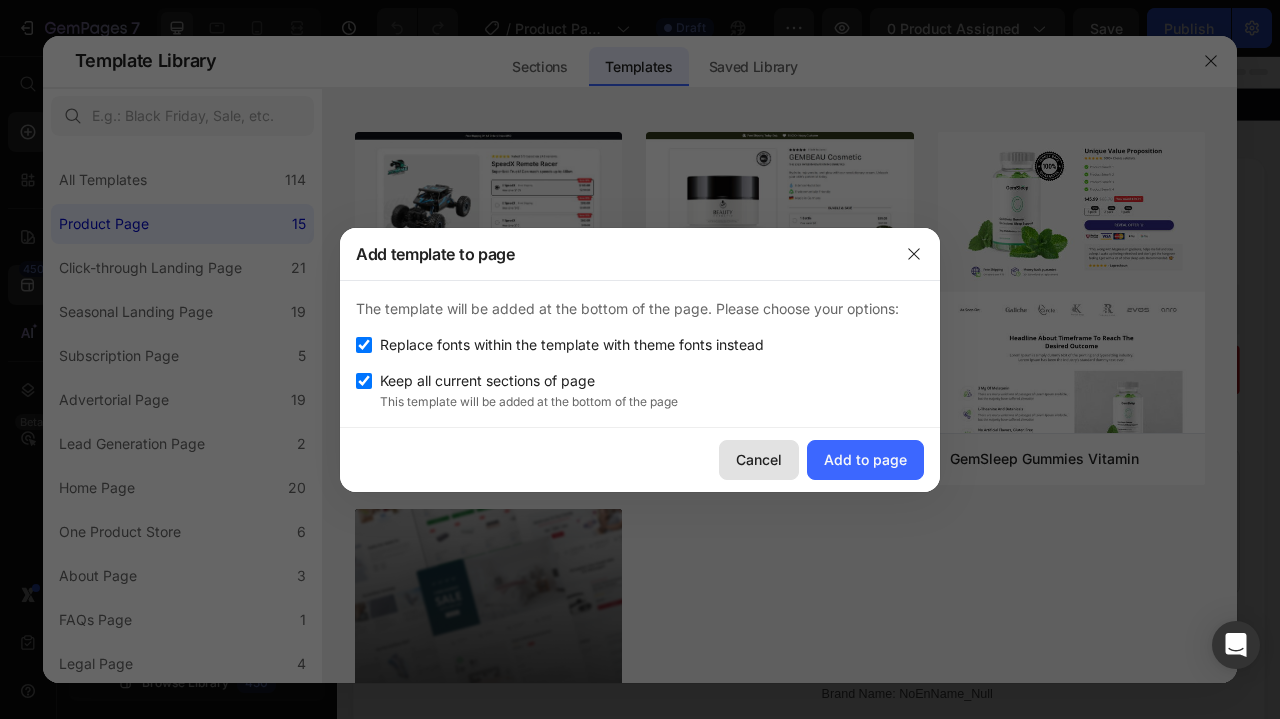 click on "Cancel" at bounding box center (759, 459) 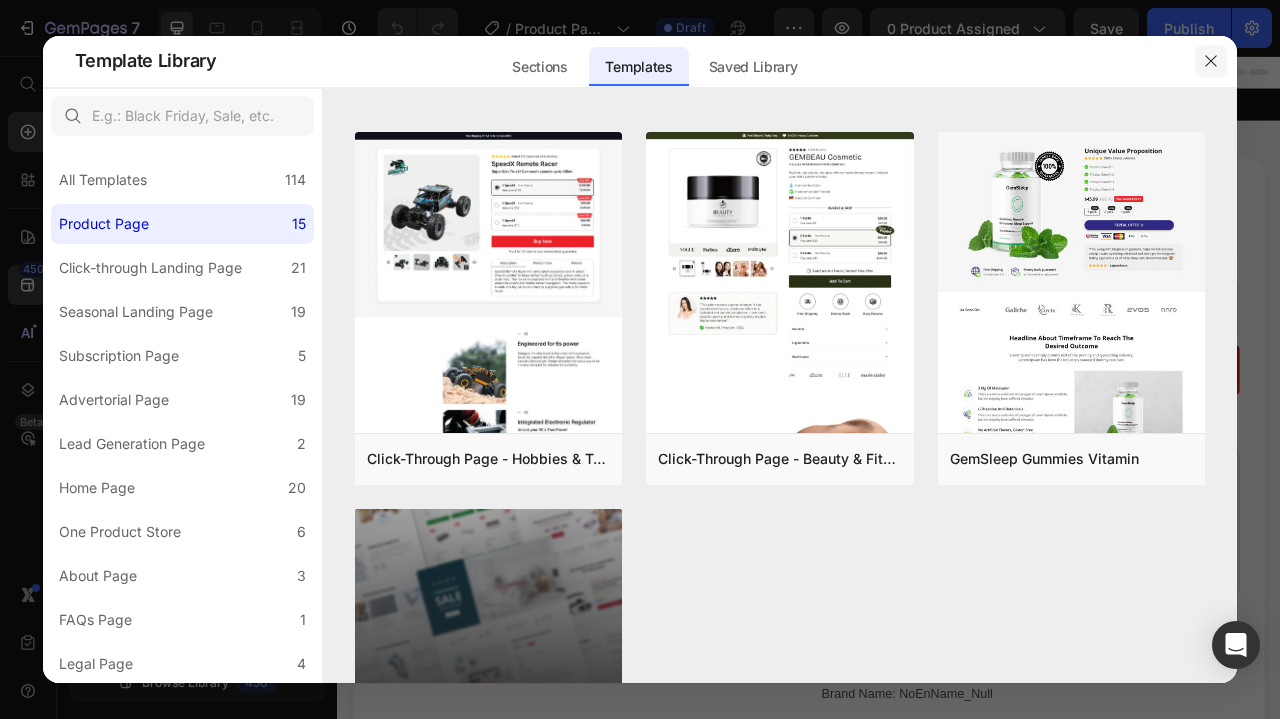click 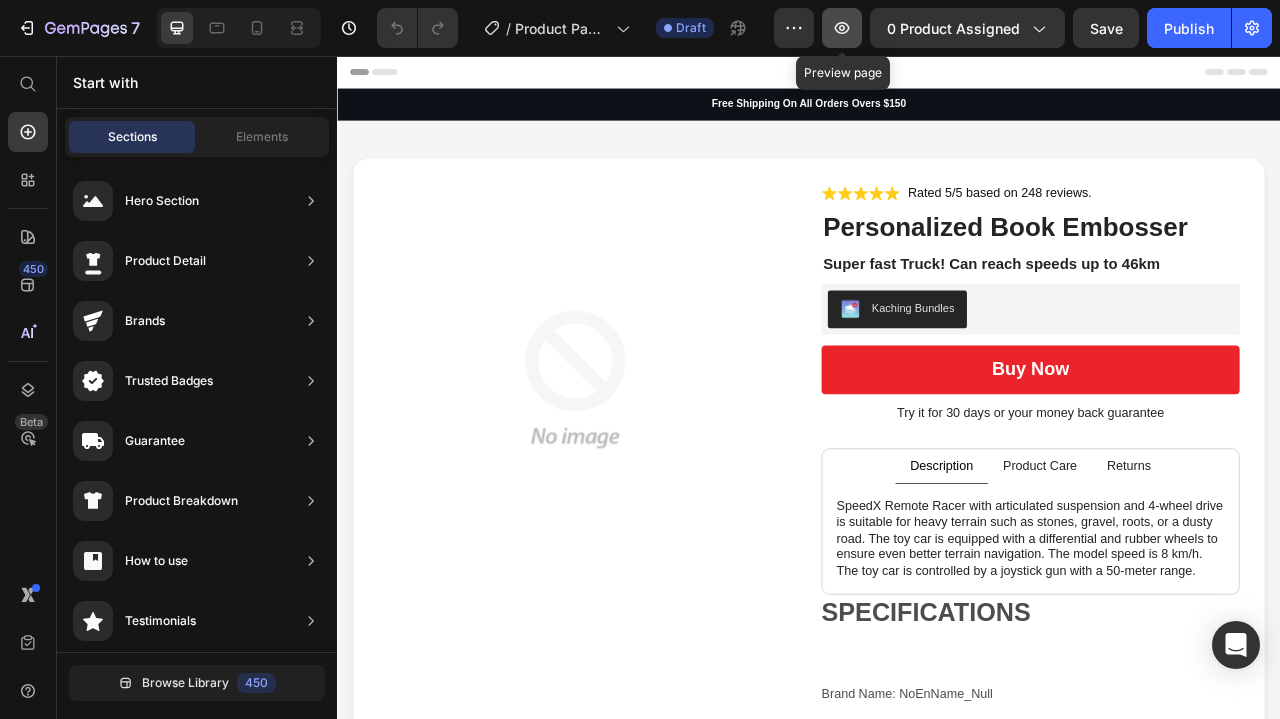 click 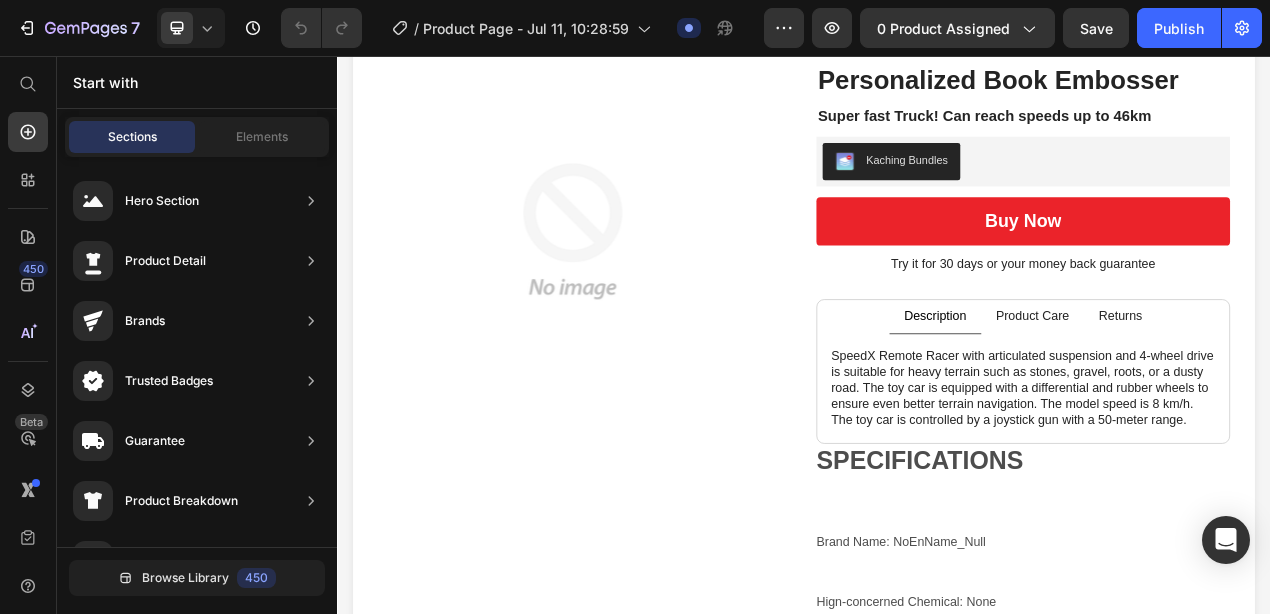 scroll, scrollTop: 0, scrollLeft: 0, axis: both 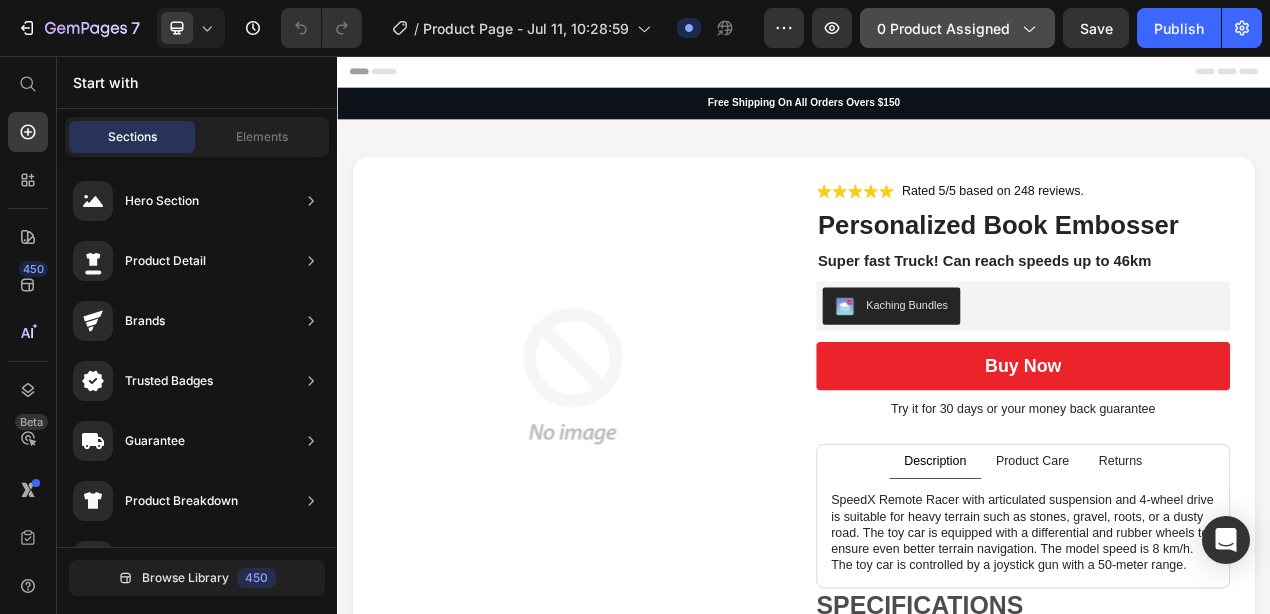 click 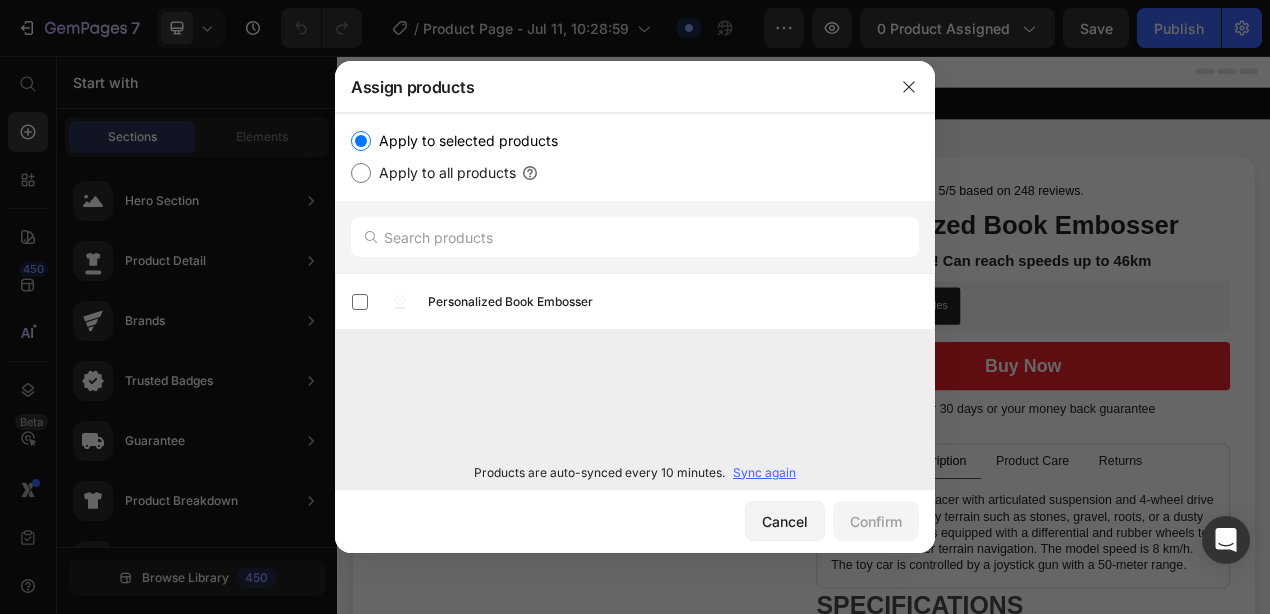 click on "Products are auto-synced every 10 minutes. Sync again" 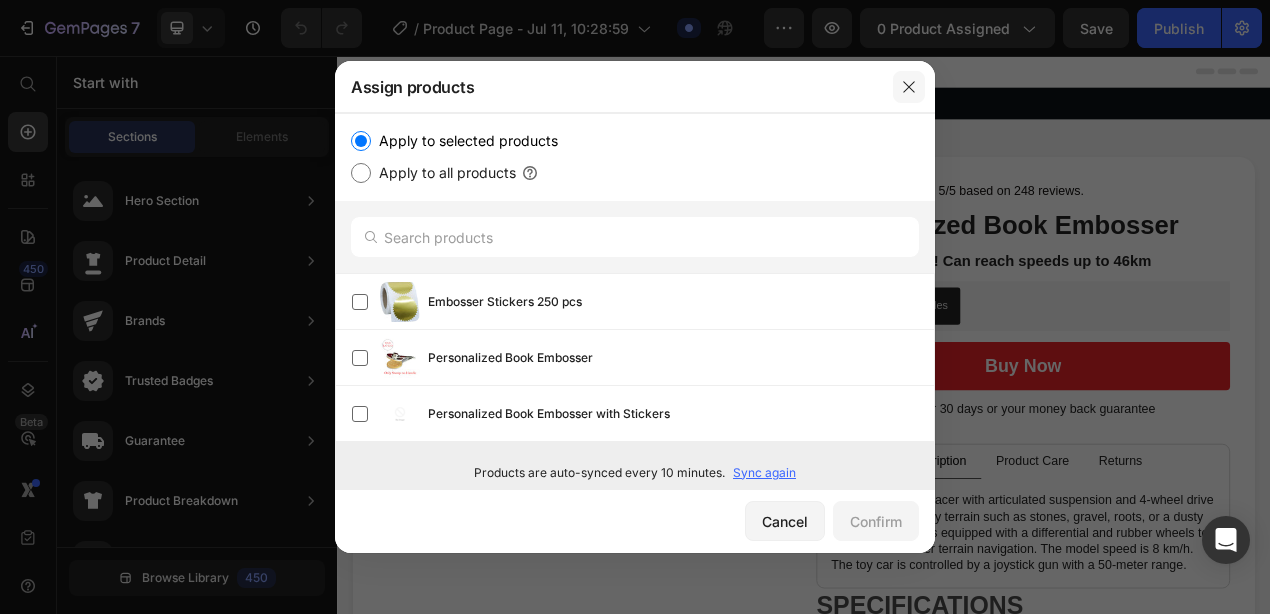 click 